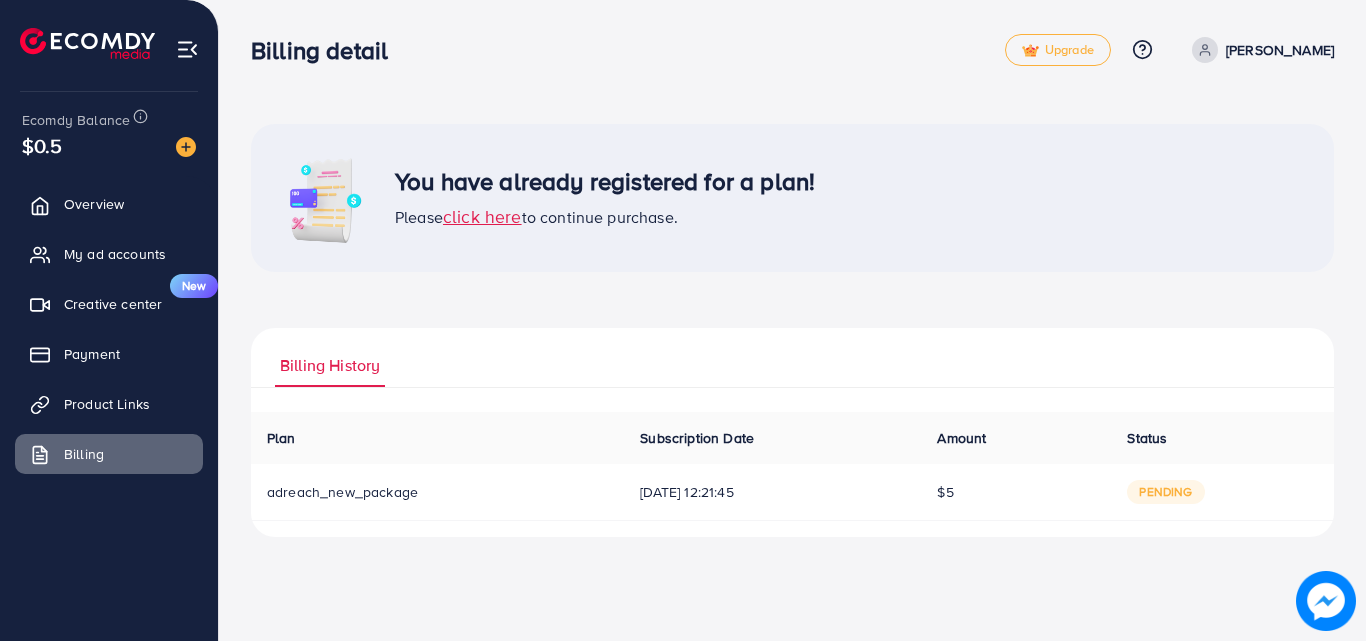 scroll, scrollTop: 0, scrollLeft: 0, axis: both 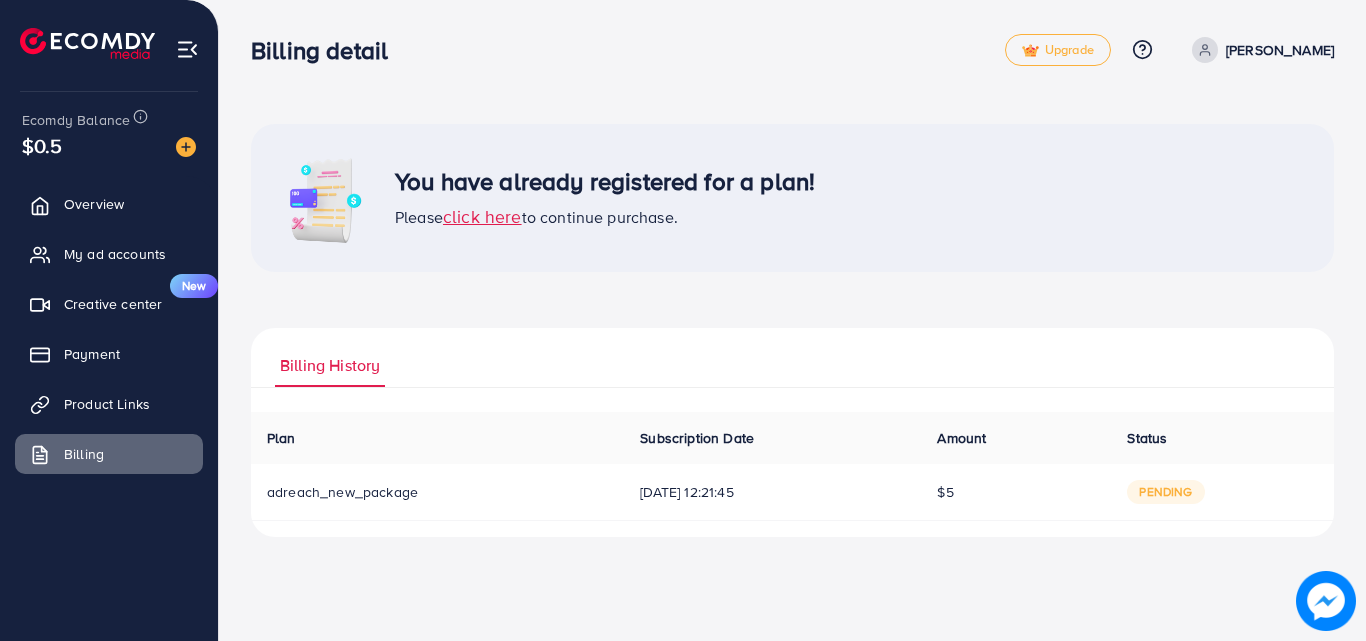 click on "click here" at bounding box center [482, 216] 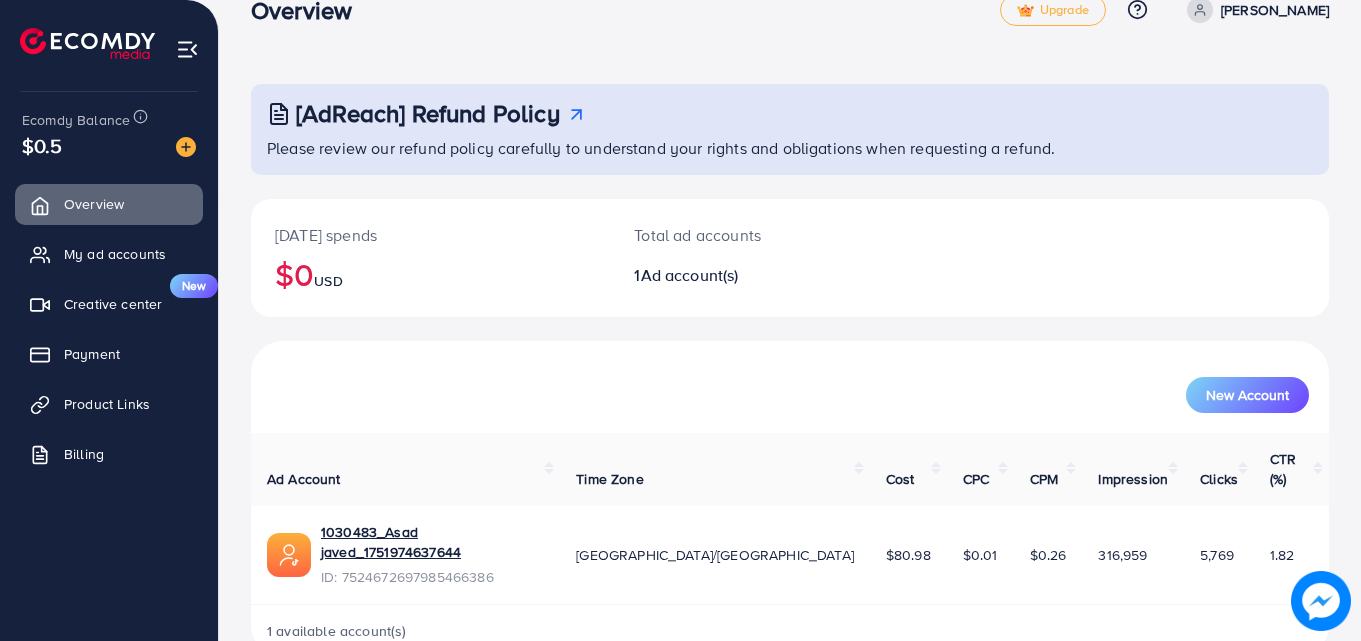scroll, scrollTop: 47, scrollLeft: 0, axis: vertical 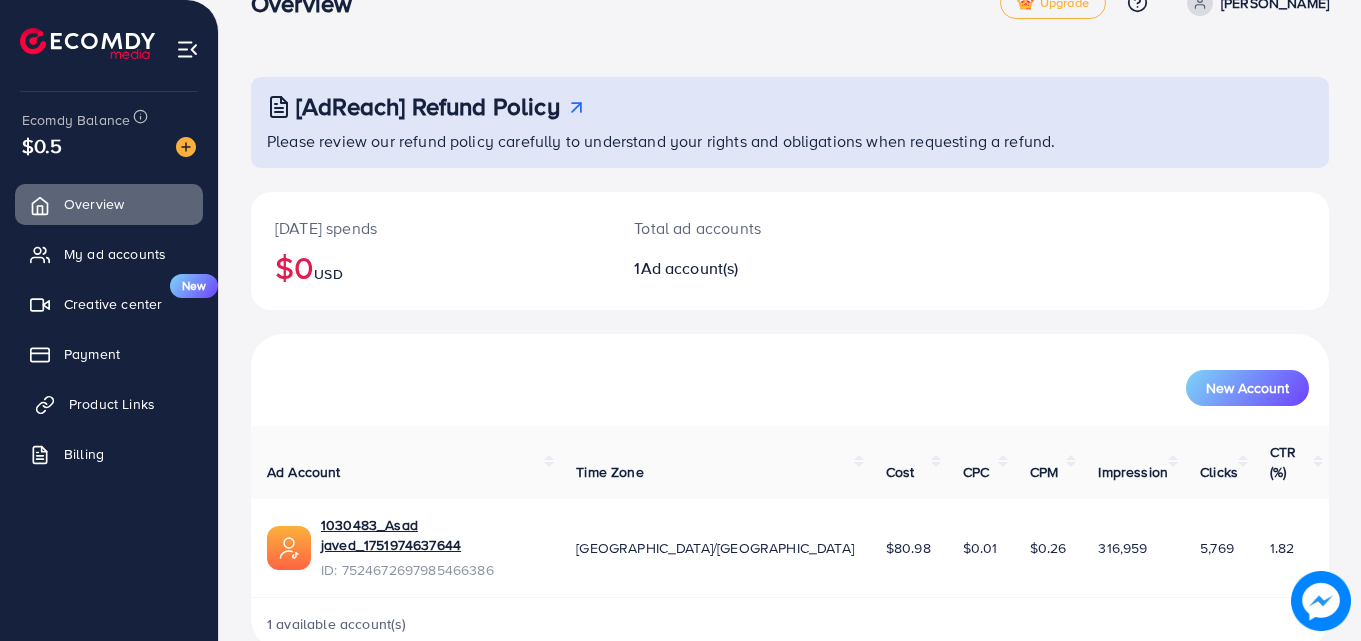 click on "Product Links" at bounding box center [112, 404] 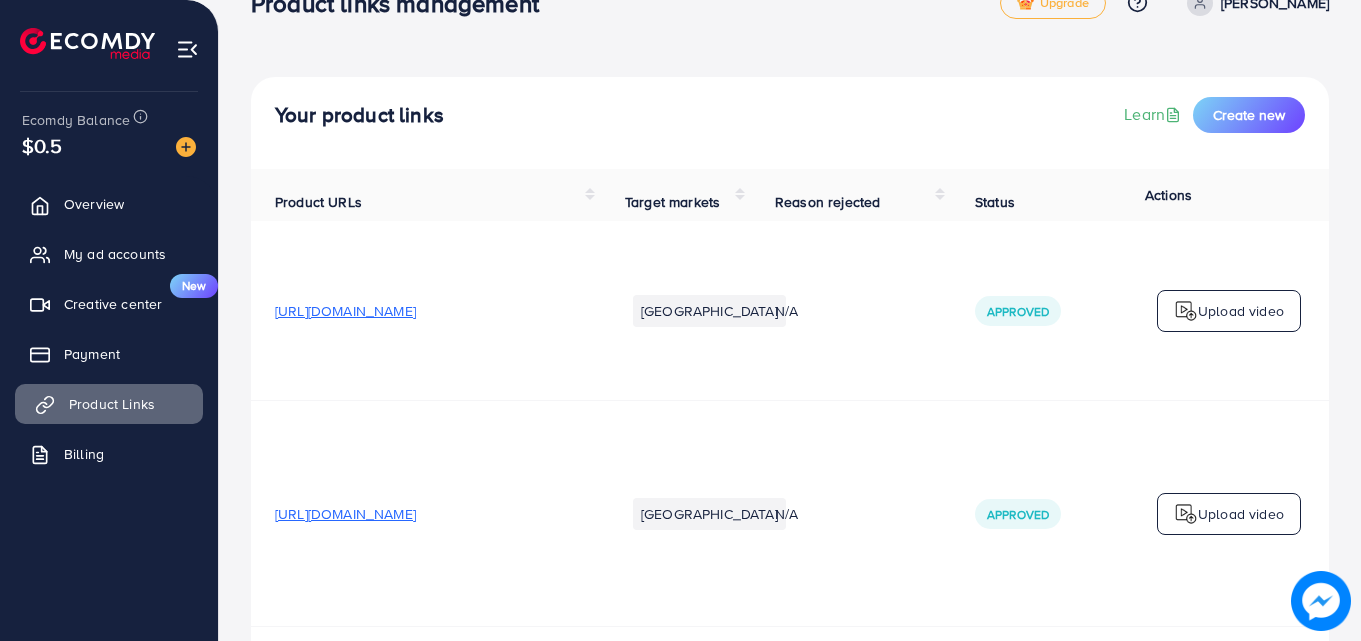 scroll, scrollTop: 0, scrollLeft: 0, axis: both 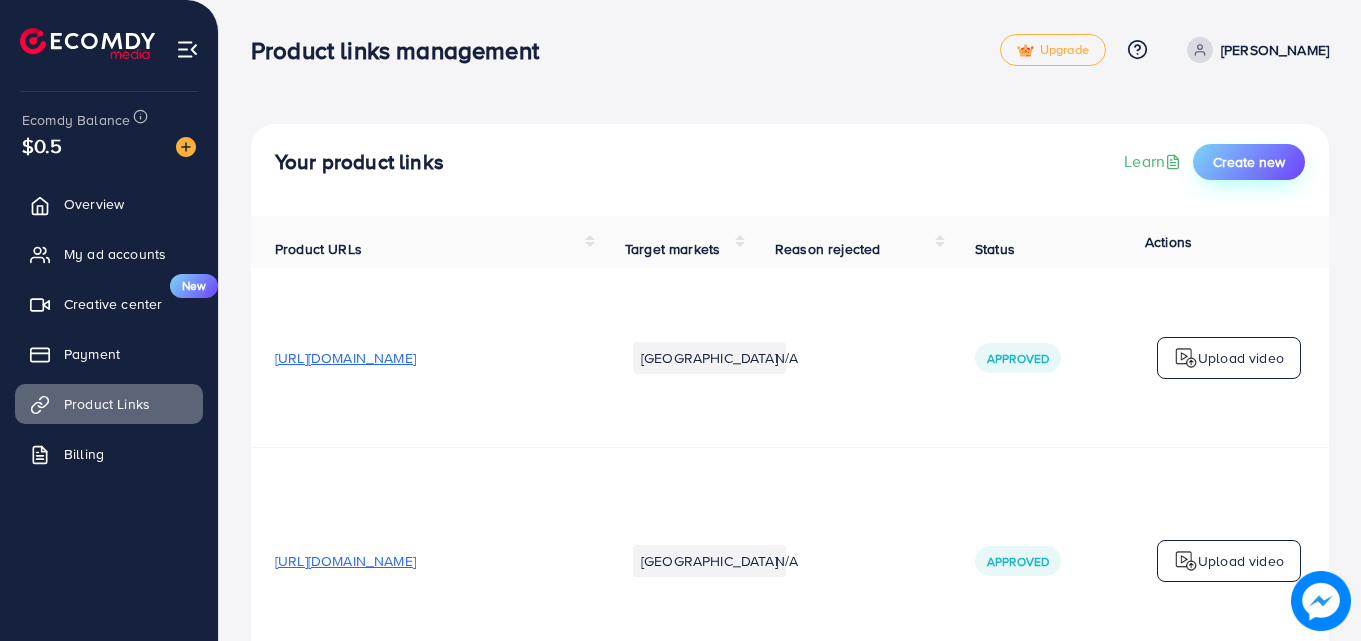 click on "Create new" at bounding box center (1249, 162) 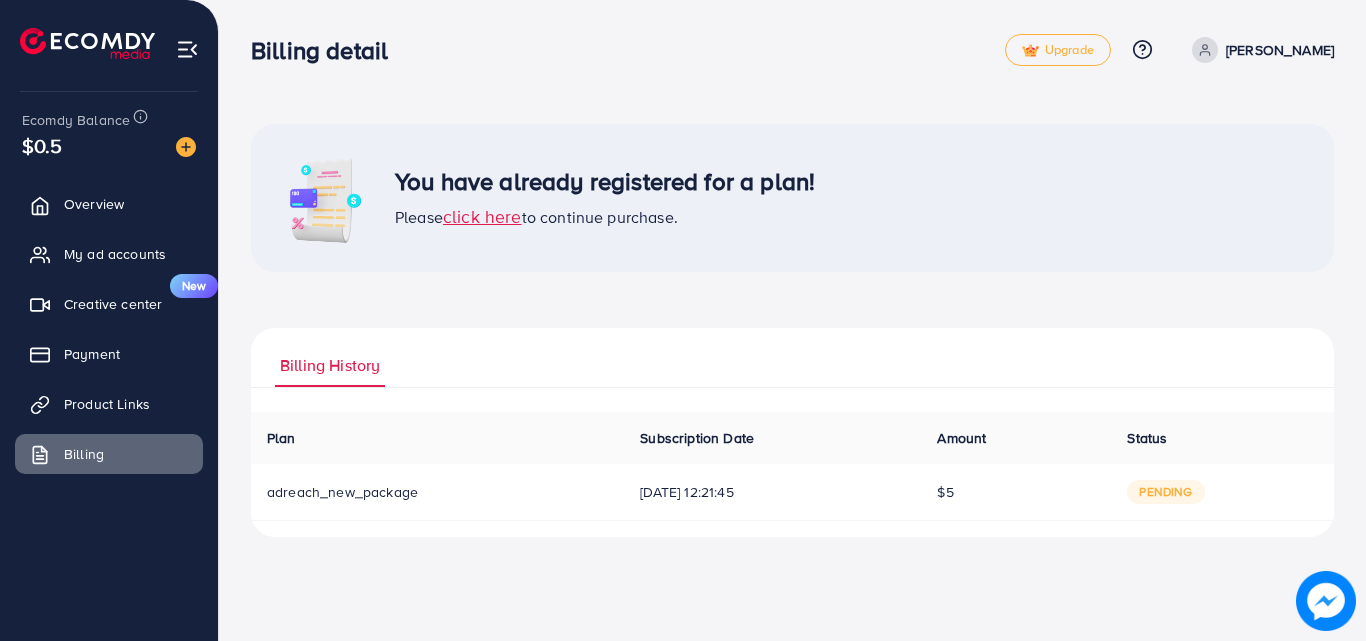 click on "click here" at bounding box center (482, 216) 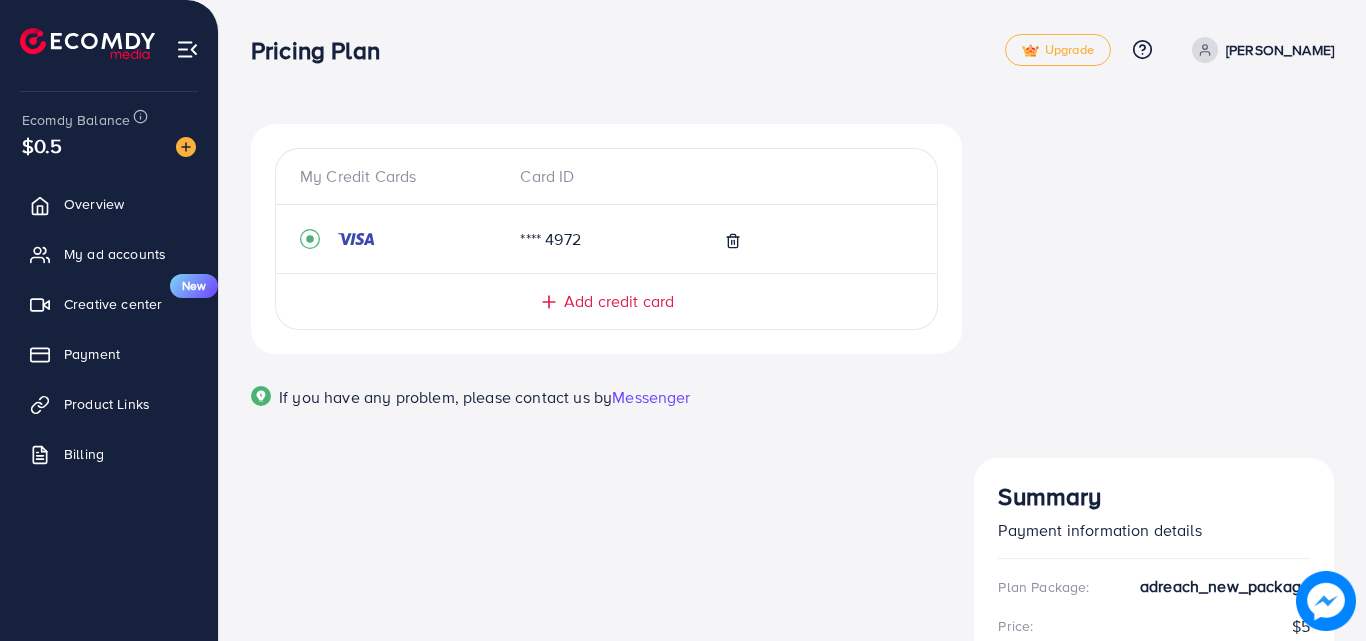 click on "My Credit Cards   Card ID   **** 4972  Add credit card" at bounding box center [606, 239] 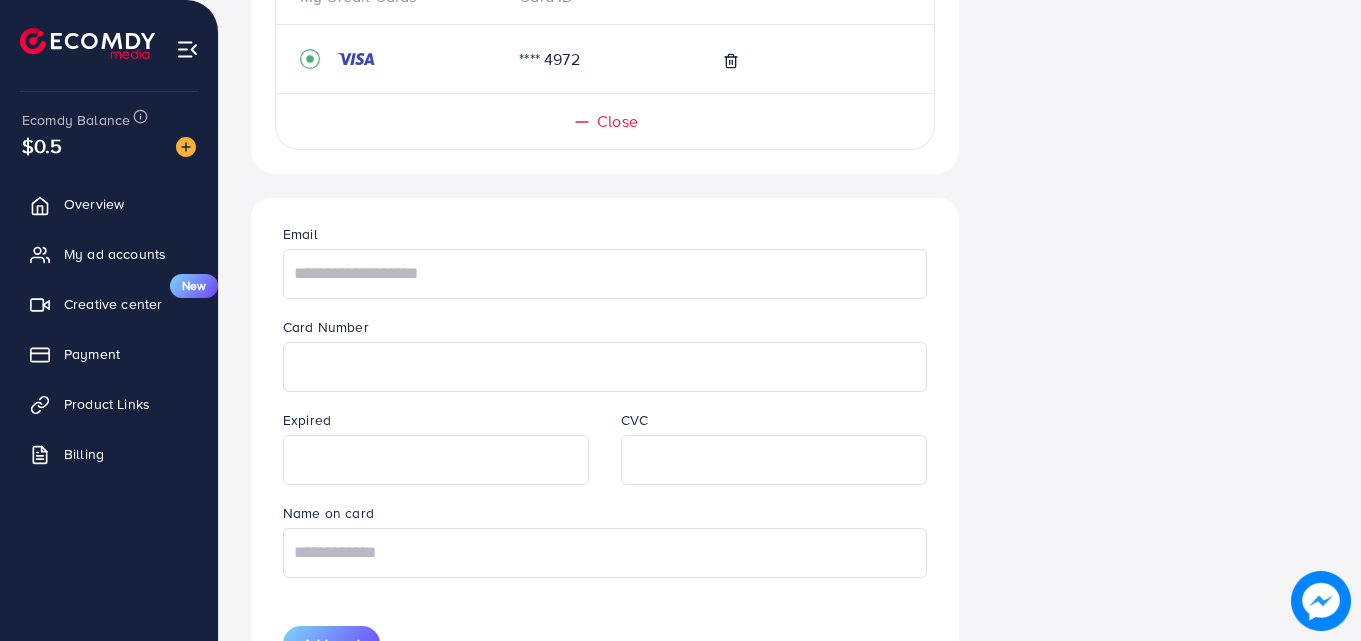 scroll, scrollTop: 187, scrollLeft: 0, axis: vertical 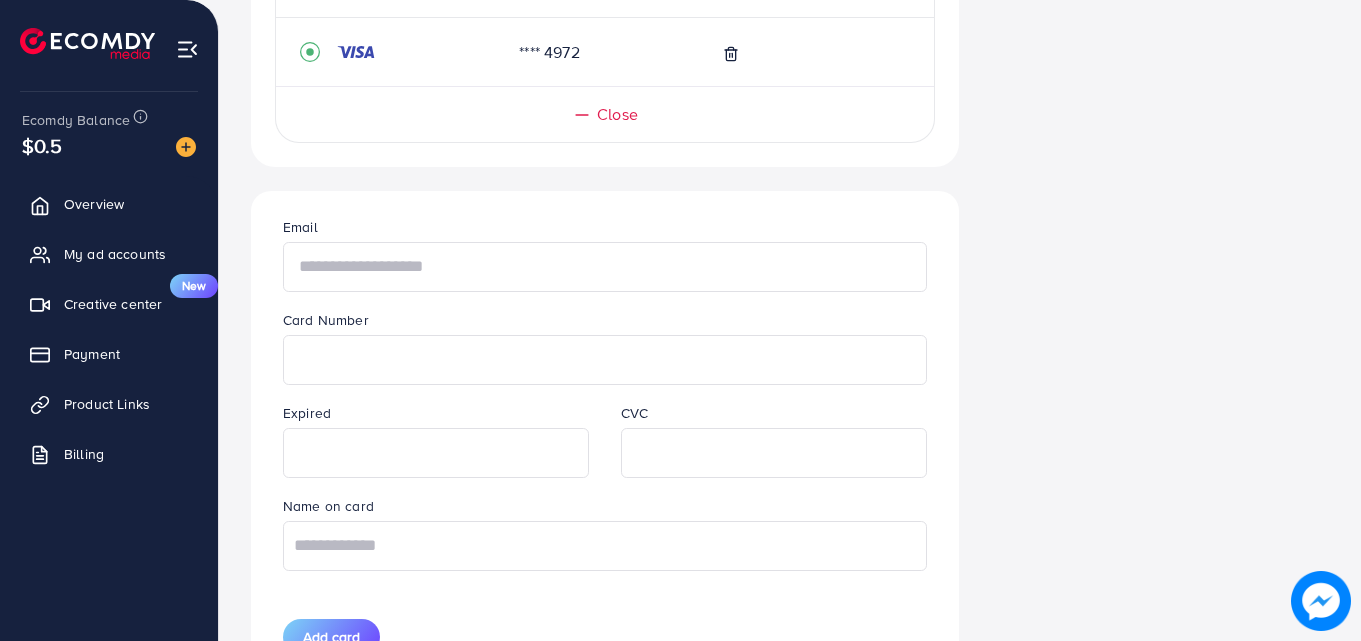 click at bounding box center (605, 267) 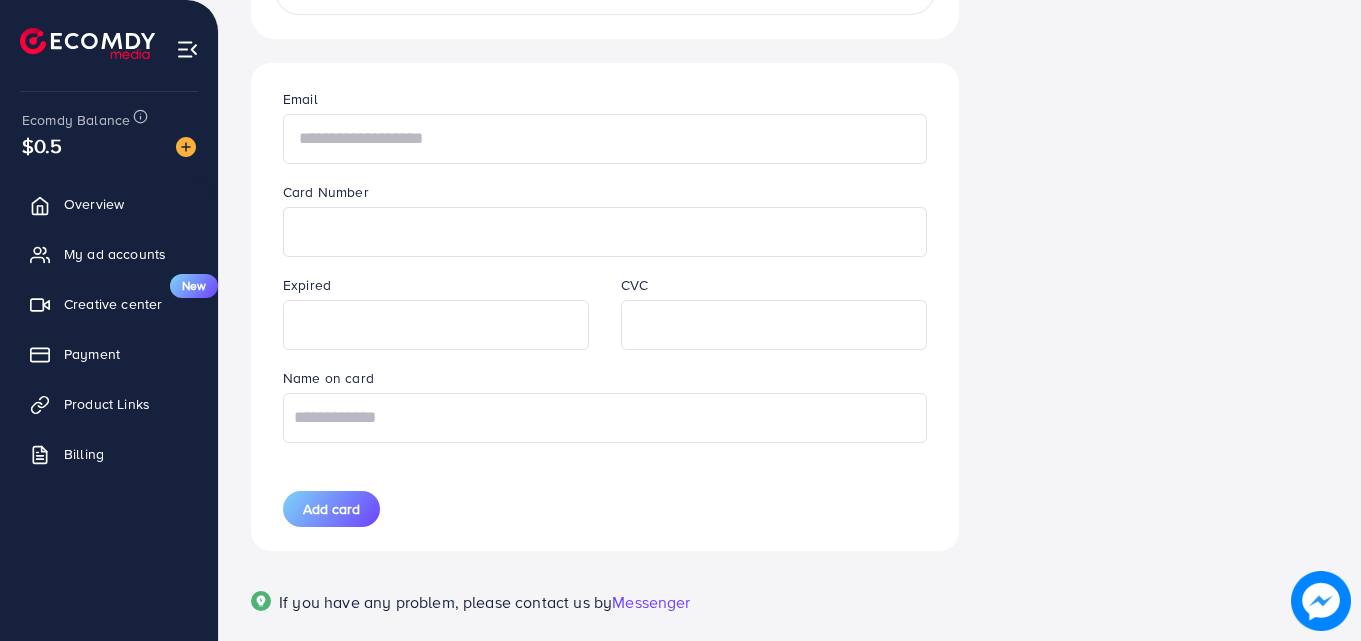 scroll, scrollTop: 301, scrollLeft: 0, axis: vertical 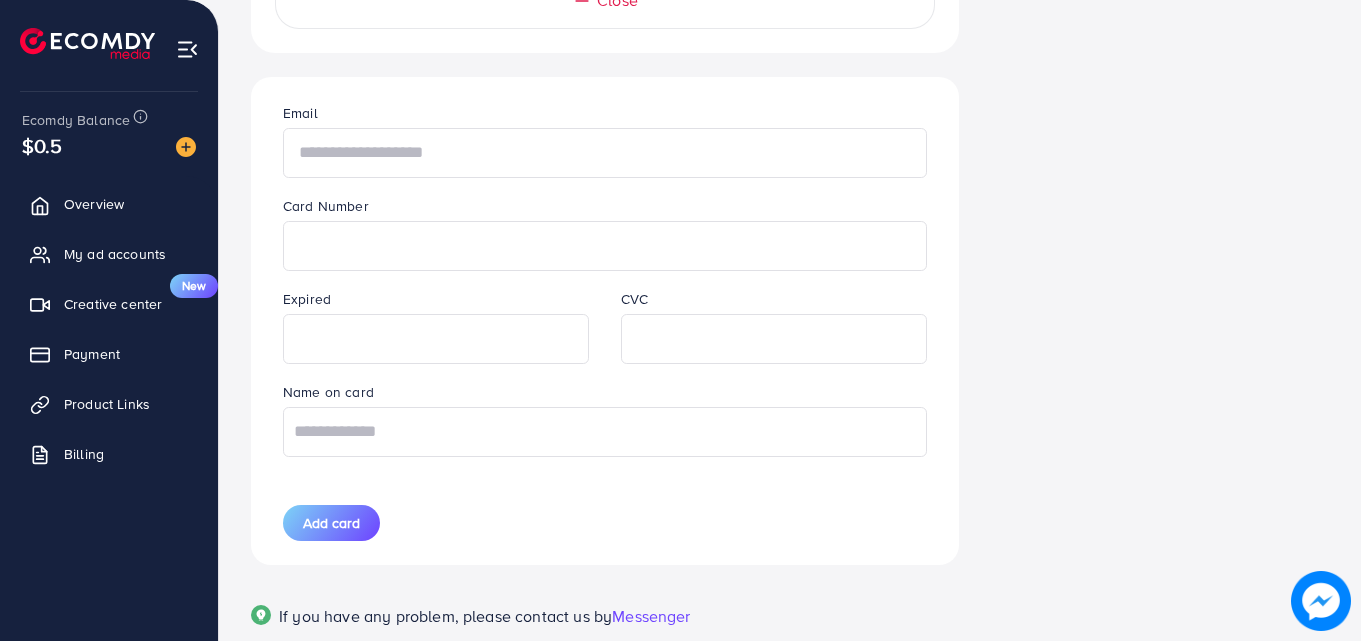 click at bounding box center [605, 153] 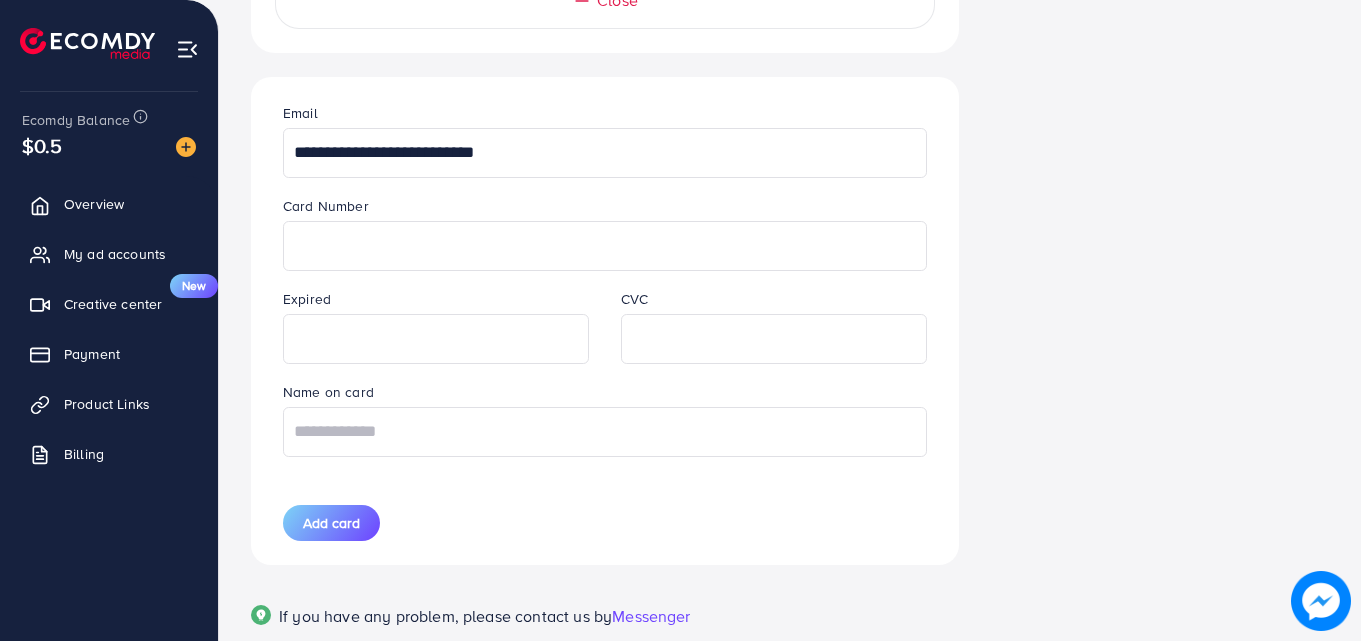 type on "**********" 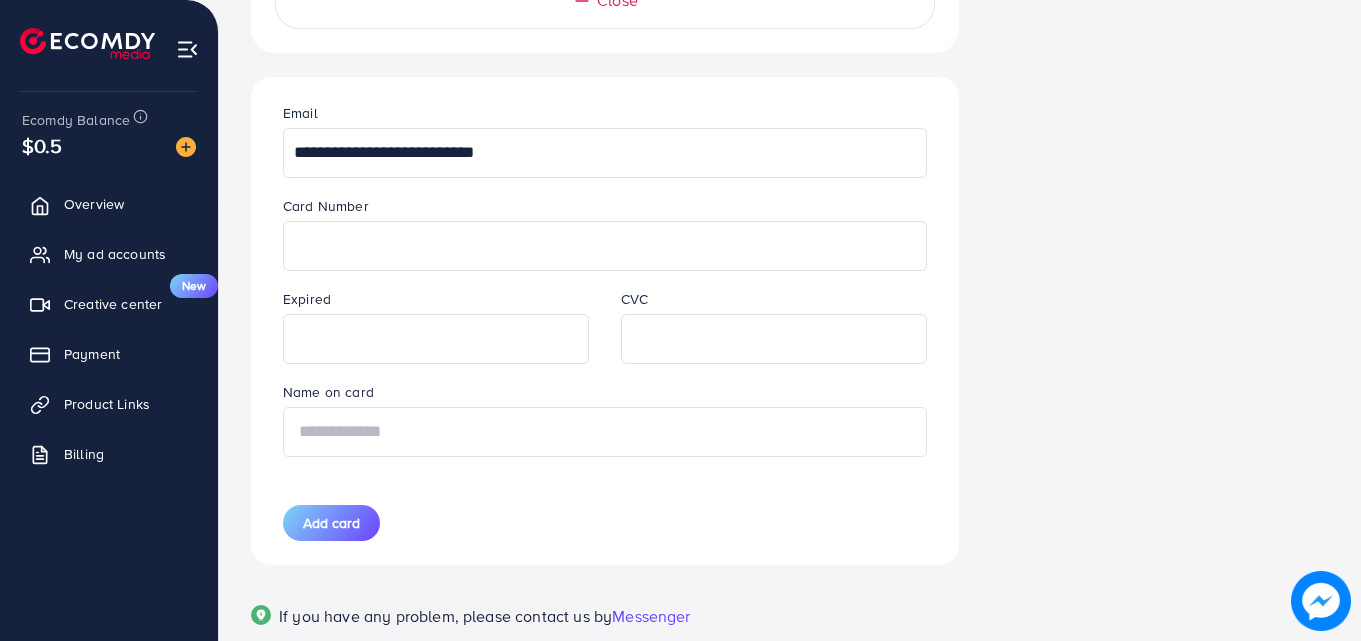 click at bounding box center (605, 432) 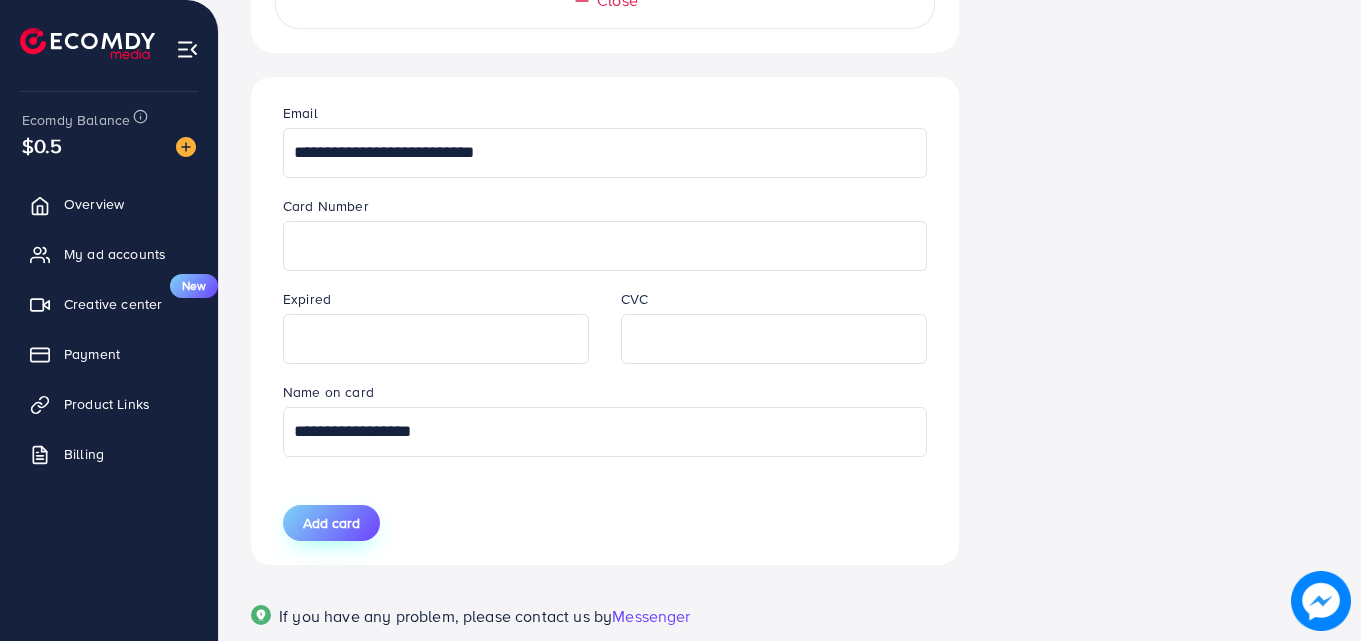 type on "**********" 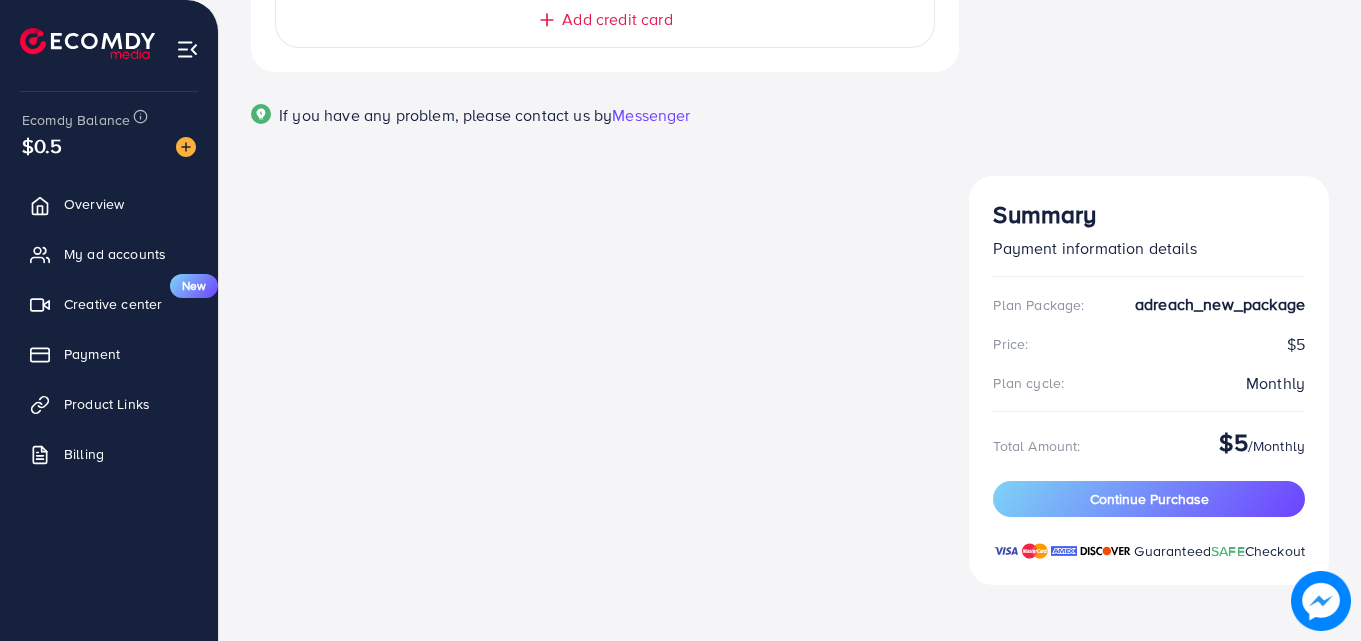 scroll, scrollTop: 0, scrollLeft: 0, axis: both 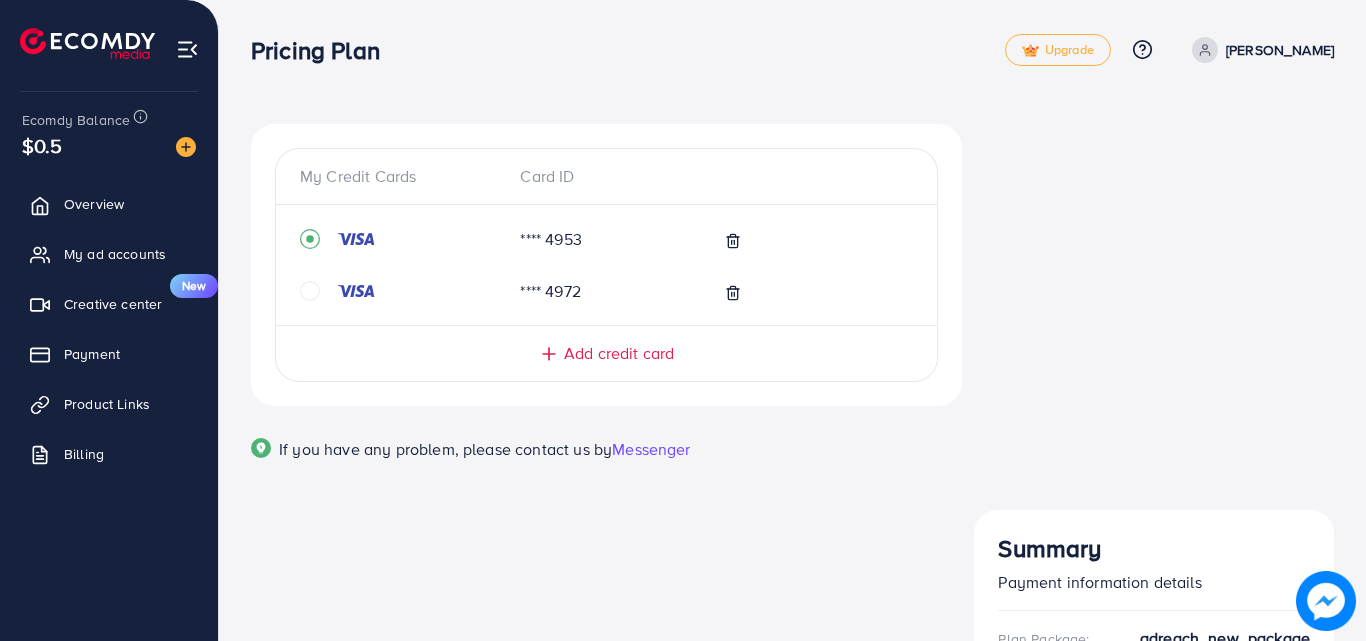 click on "Continue Purchase" at bounding box center [1154, 833] 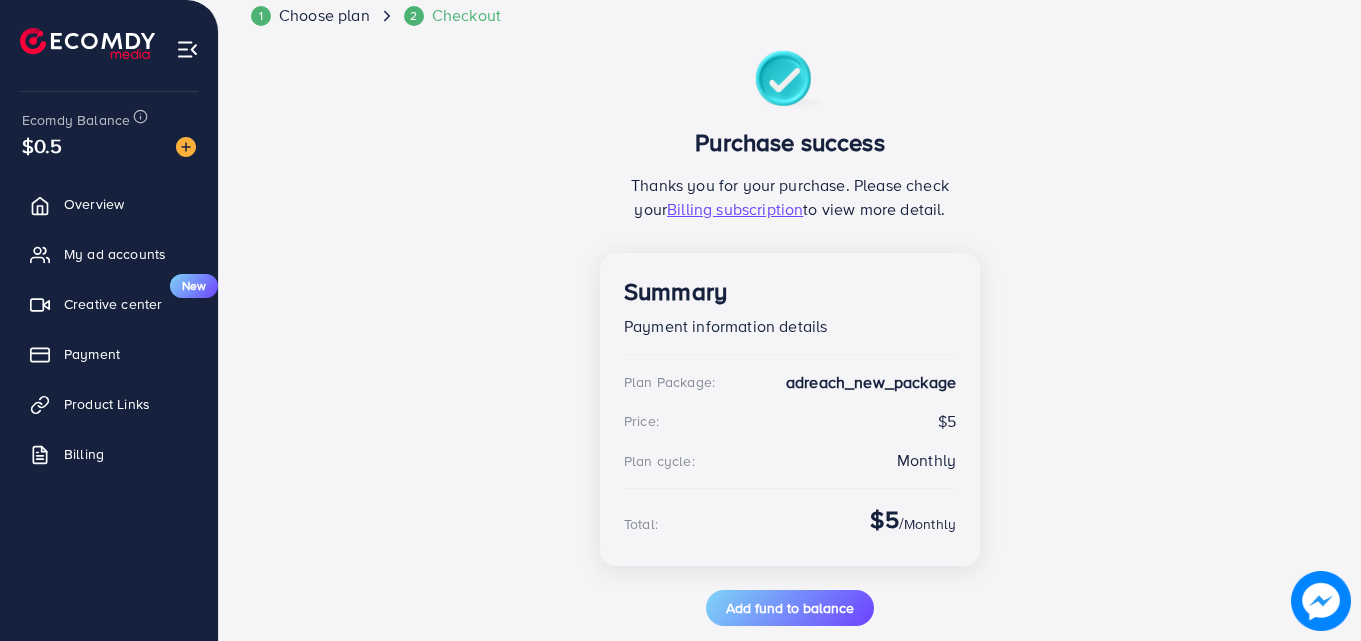 scroll, scrollTop: 153, scrollLeft: 0, axis: vertical 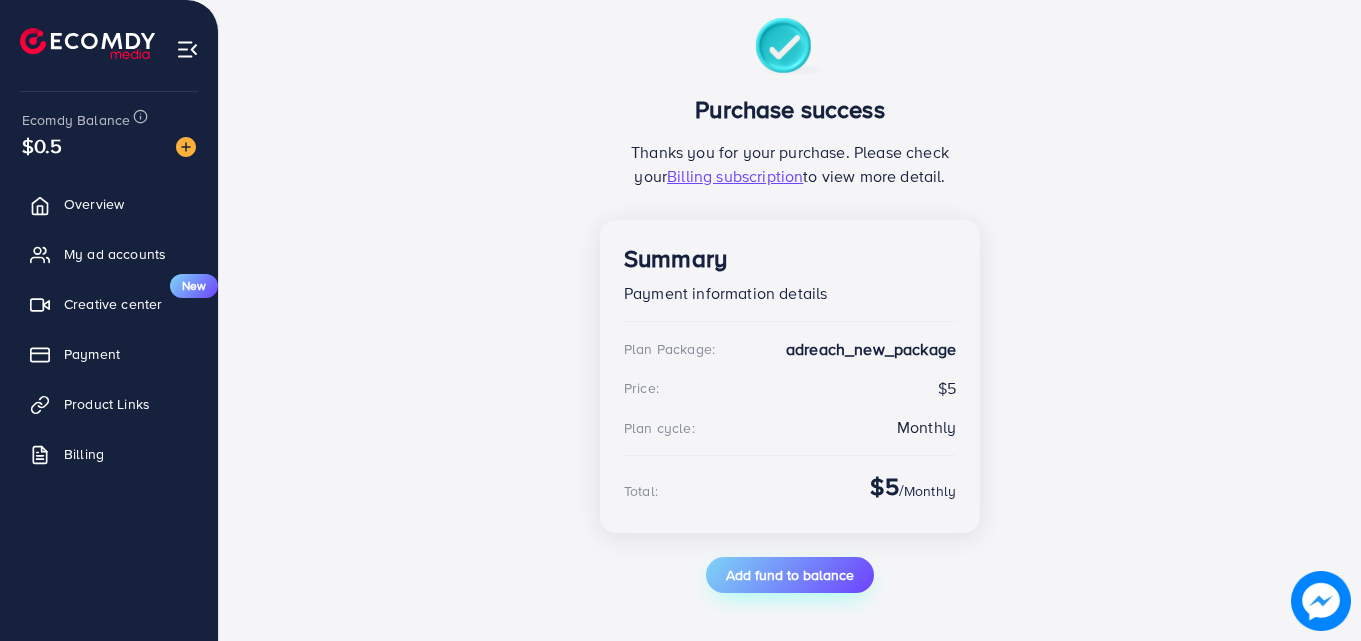 click on "Add fund to balance" at bounding box center (790, 575) 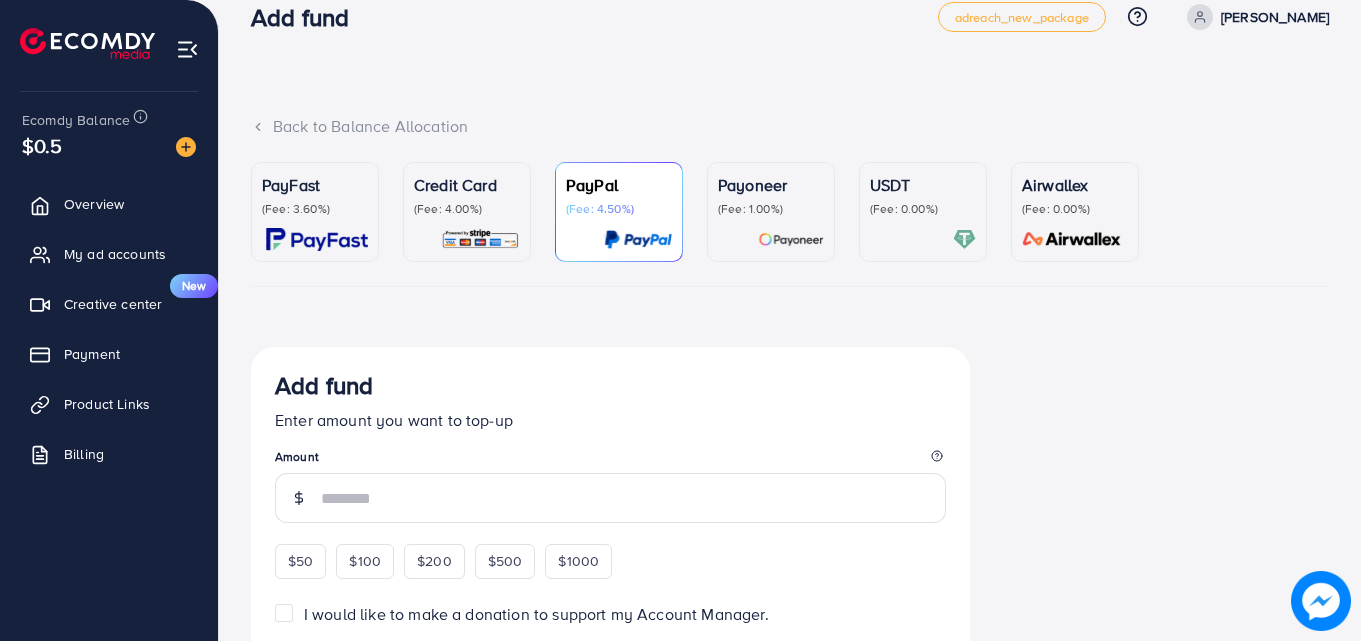 scroll, scrollTop: 27, scrollLeft: 0, axis: vertical 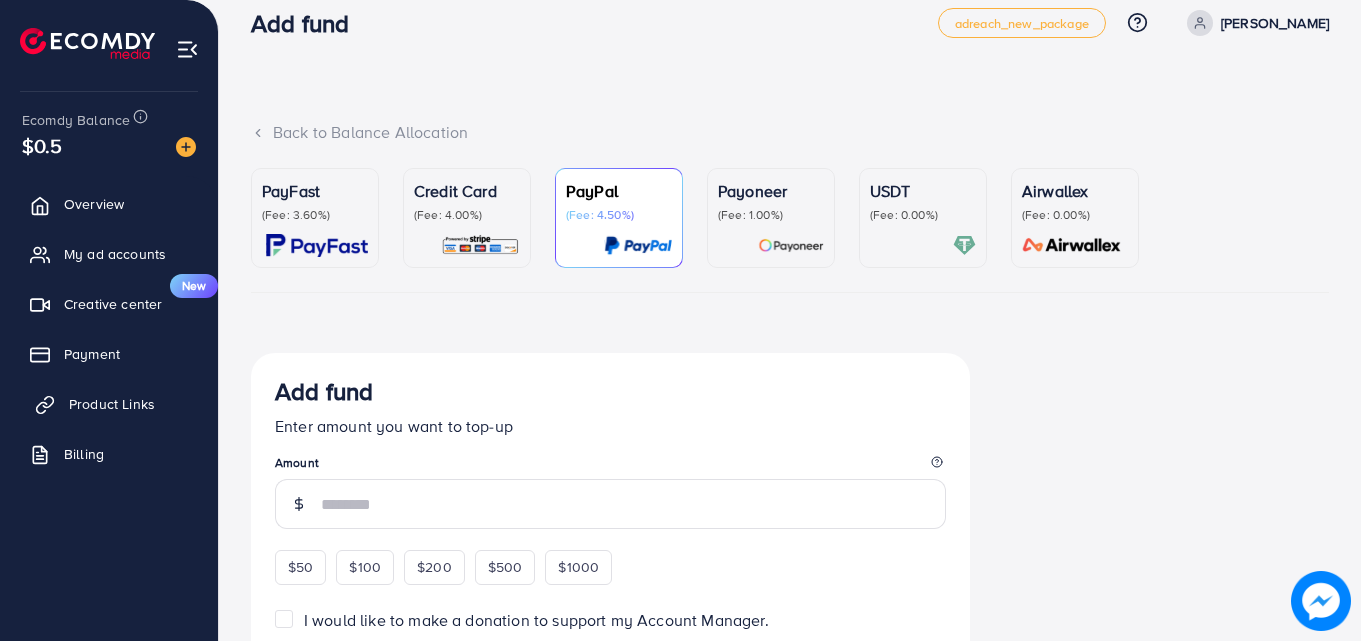click on "Product Links" at bounding box center (112, 404) 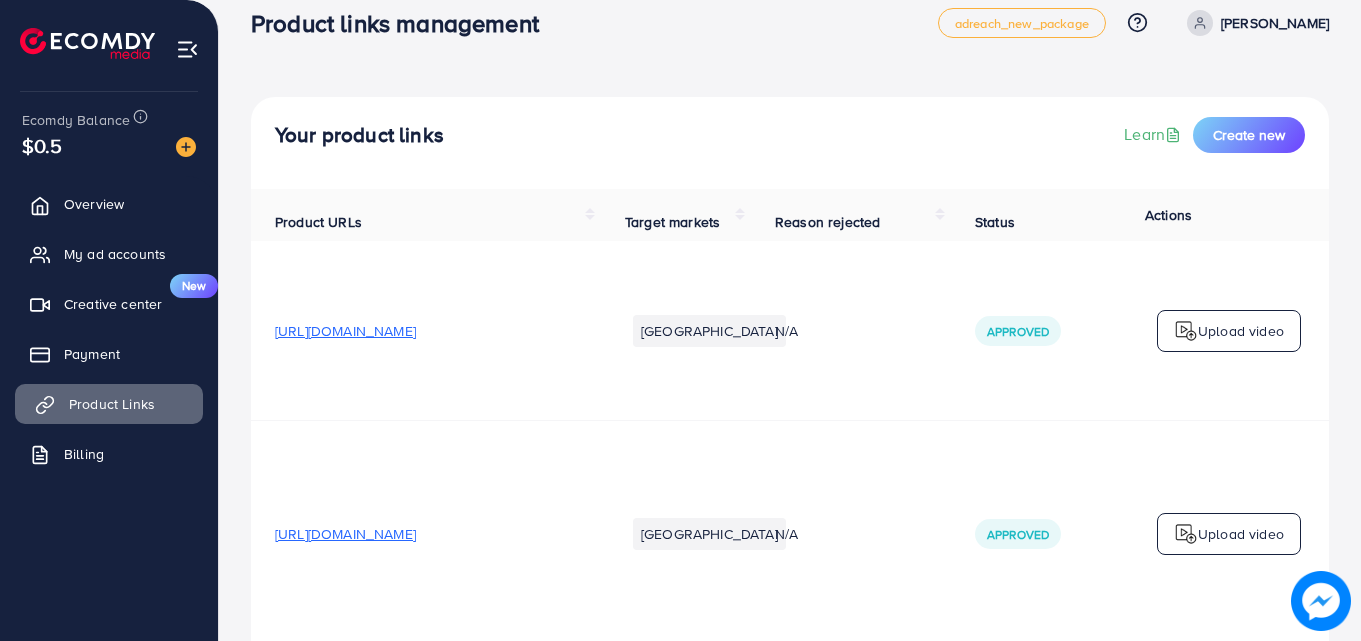 scroll, scrollTop: 0, scrollLeft: 0, axis: both 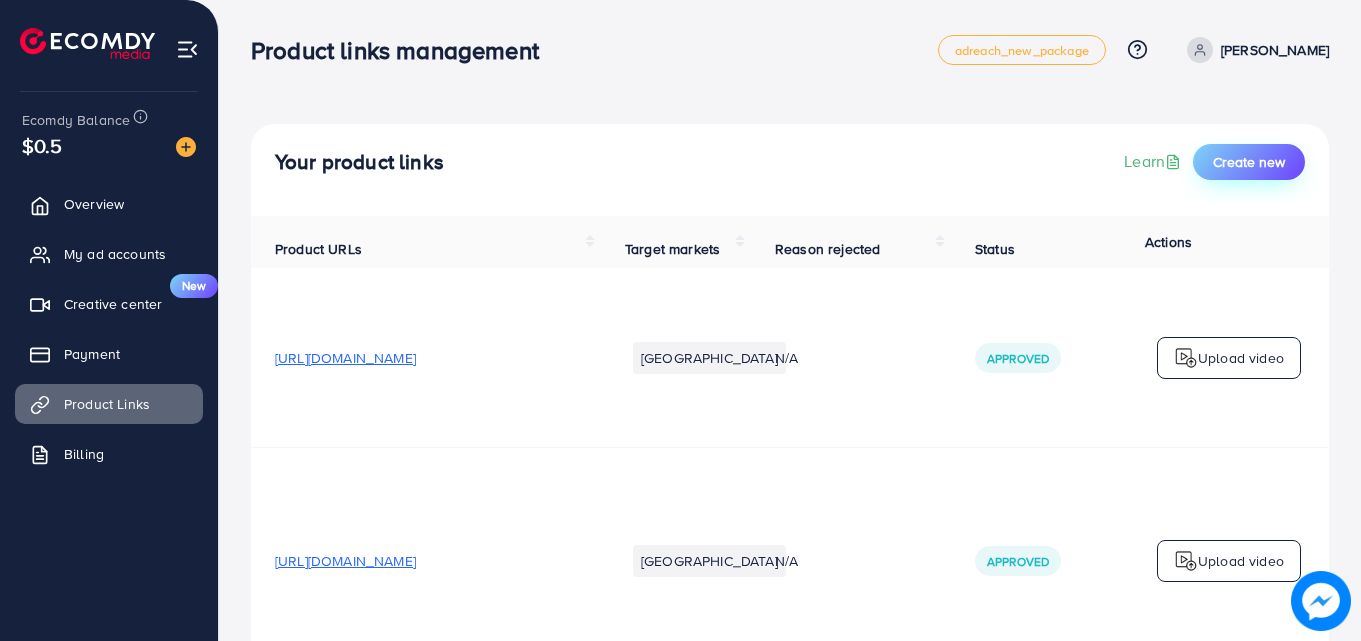 click on "Create new" at bounding box center [1249, 162] 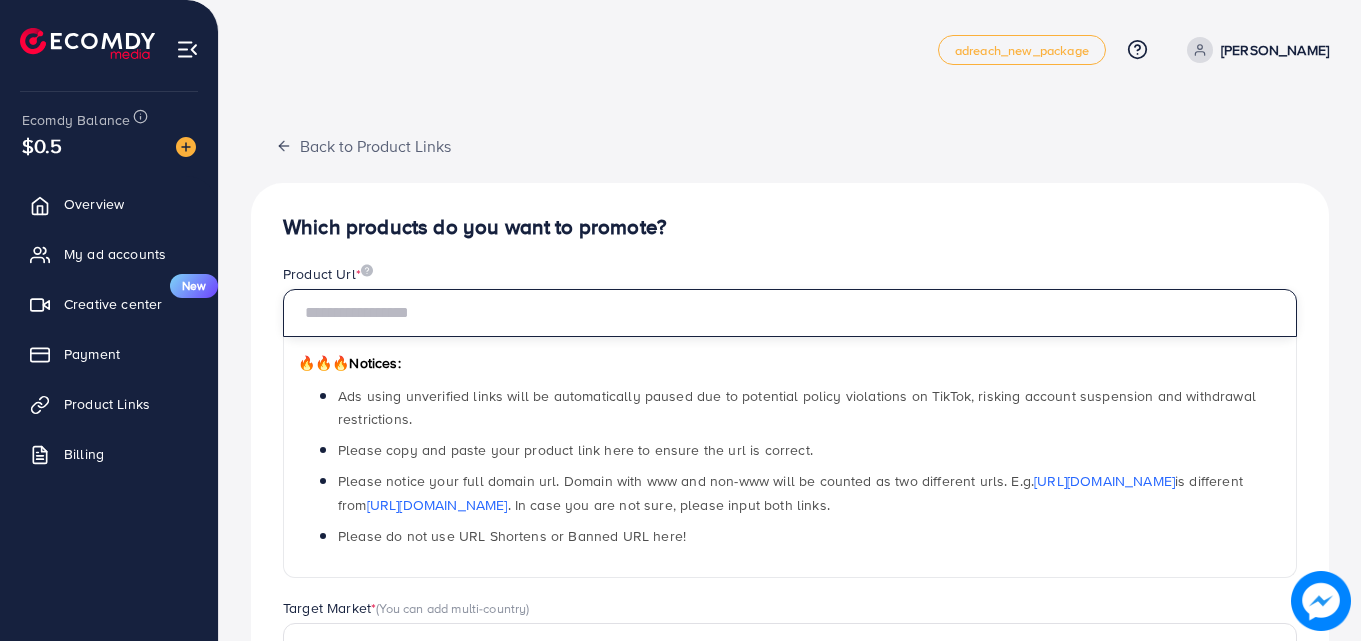 click at bounding box center (790, 313) 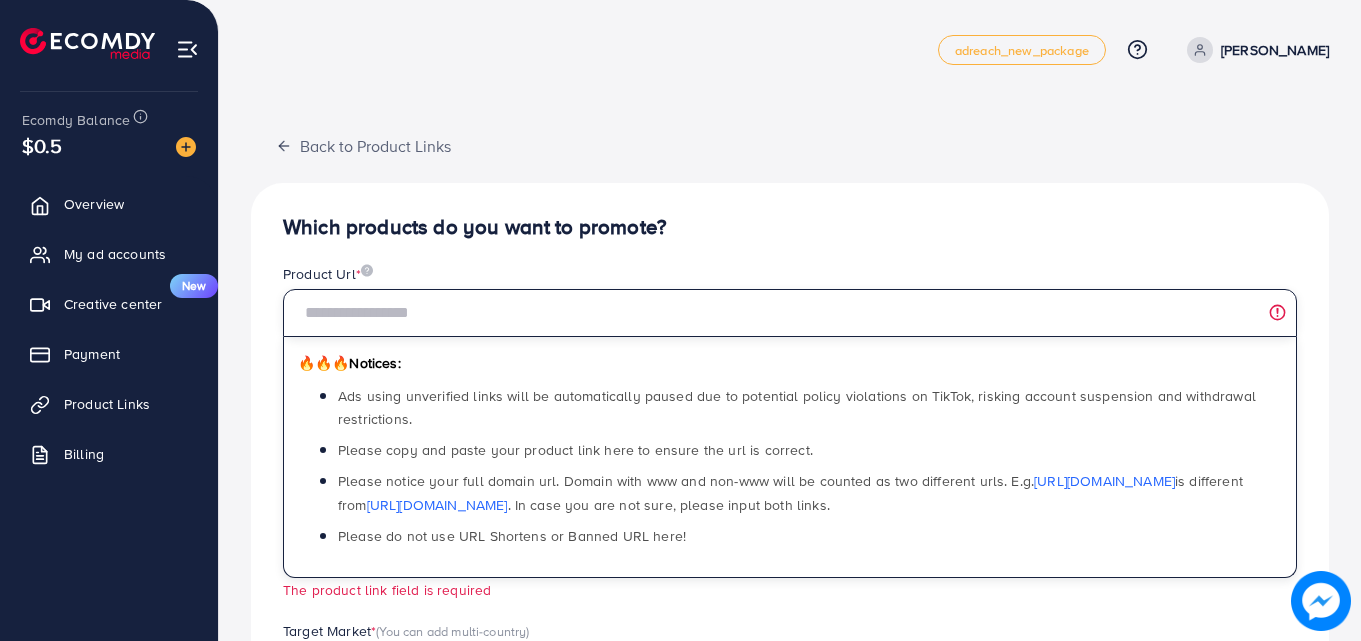 click at bounding box center [790, 313] 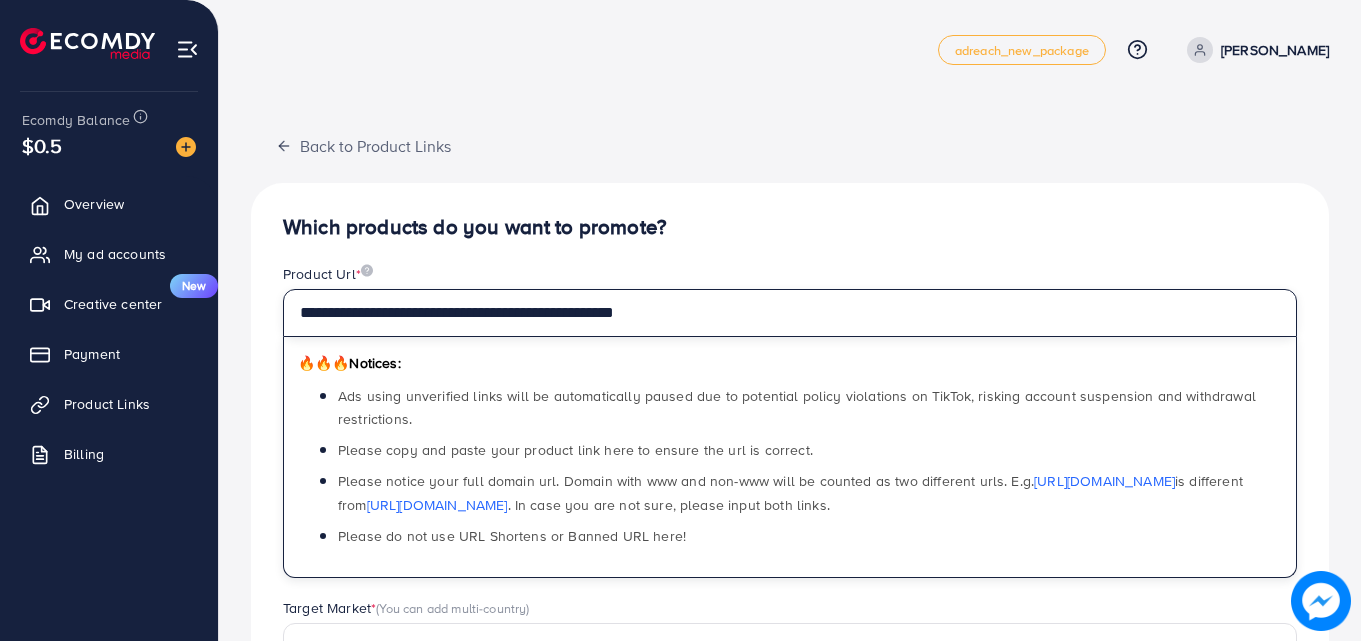 type on "**********" 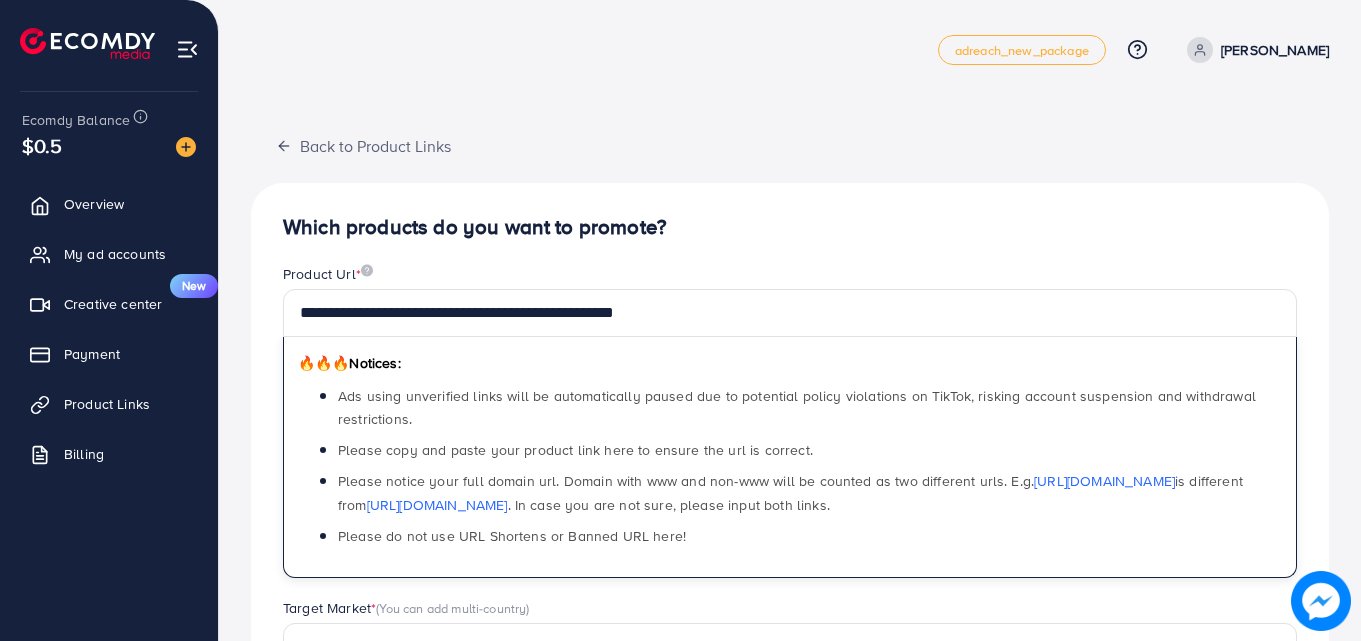 click on "**********" at bounding box center (790, 637) 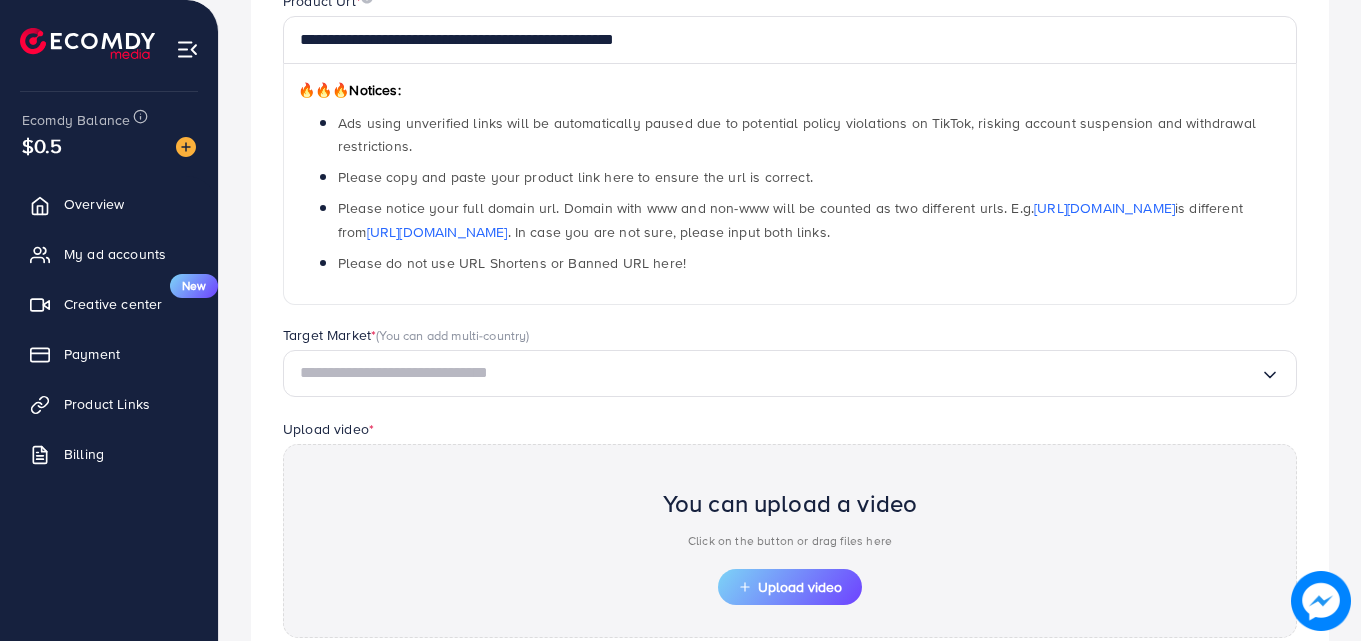 scroll, scrollTop: 280, scrollLeft: 0, axis: vertical 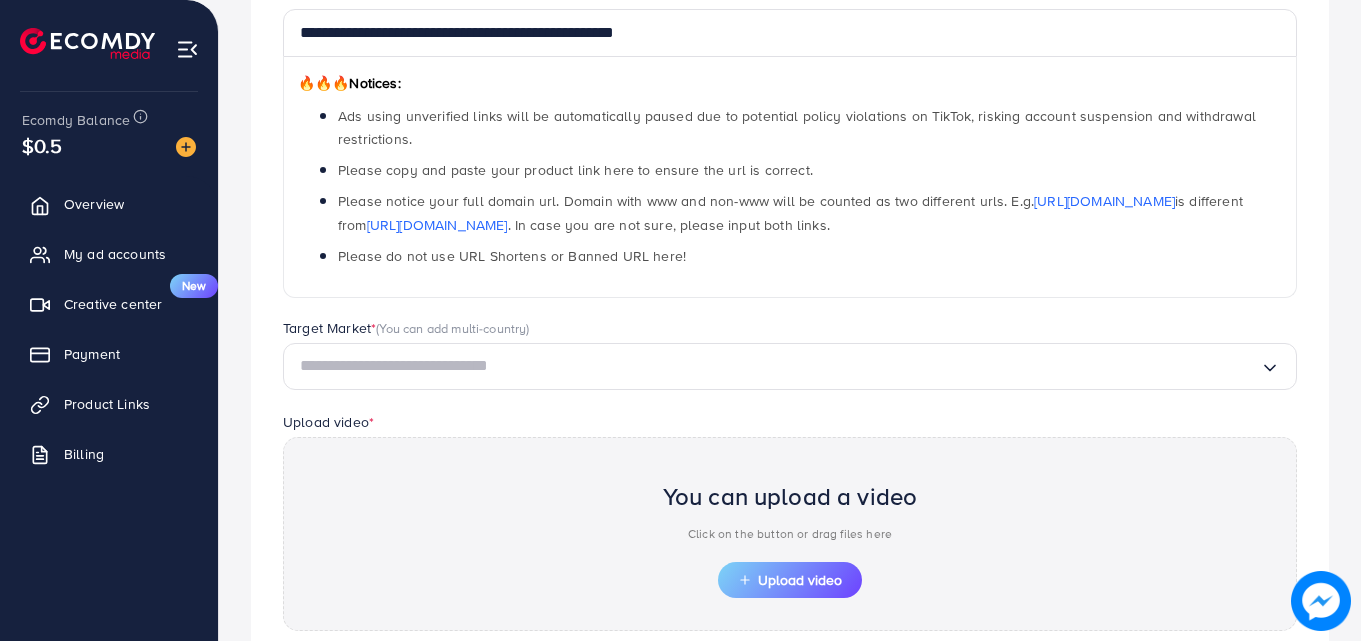 click at bounding box center (780, 366) 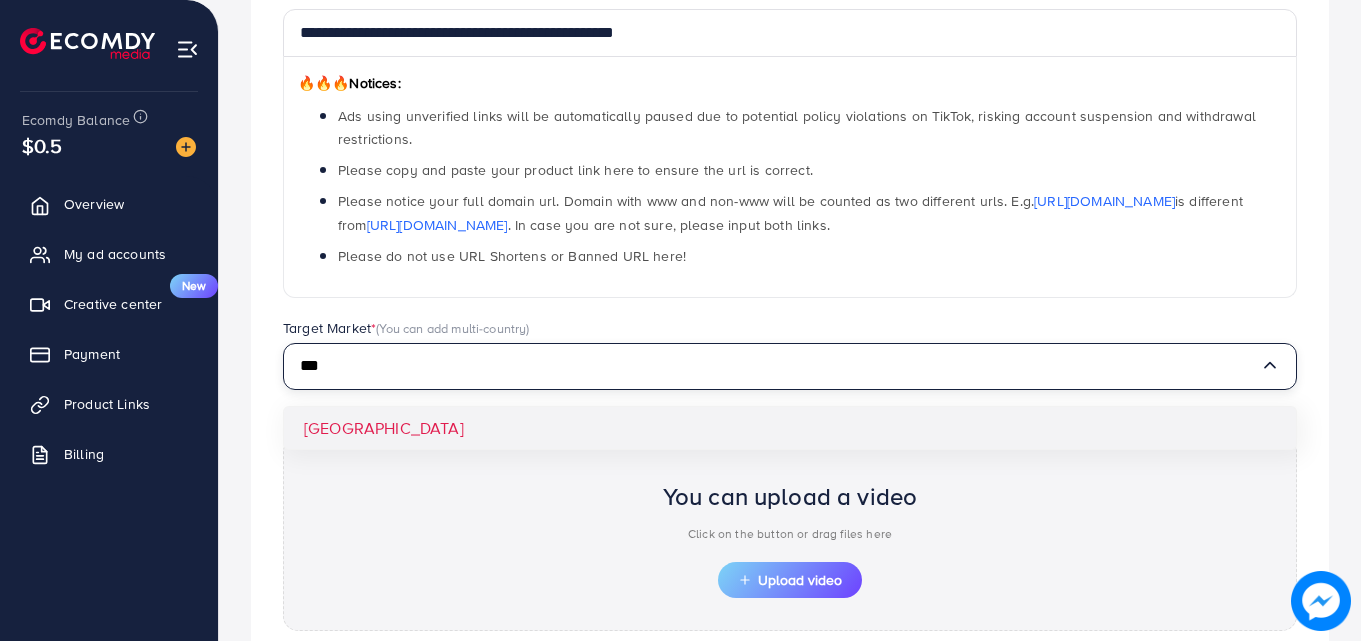 type on "***" 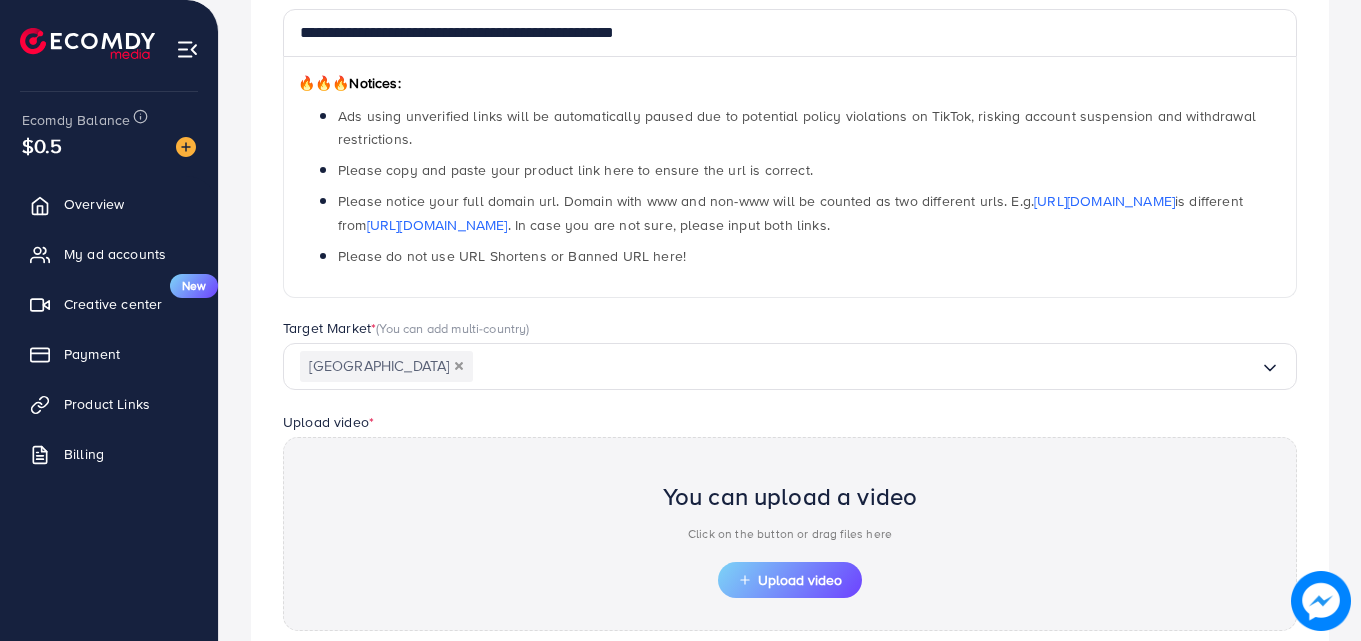 click on "**********" at bounding box center [790, 357] 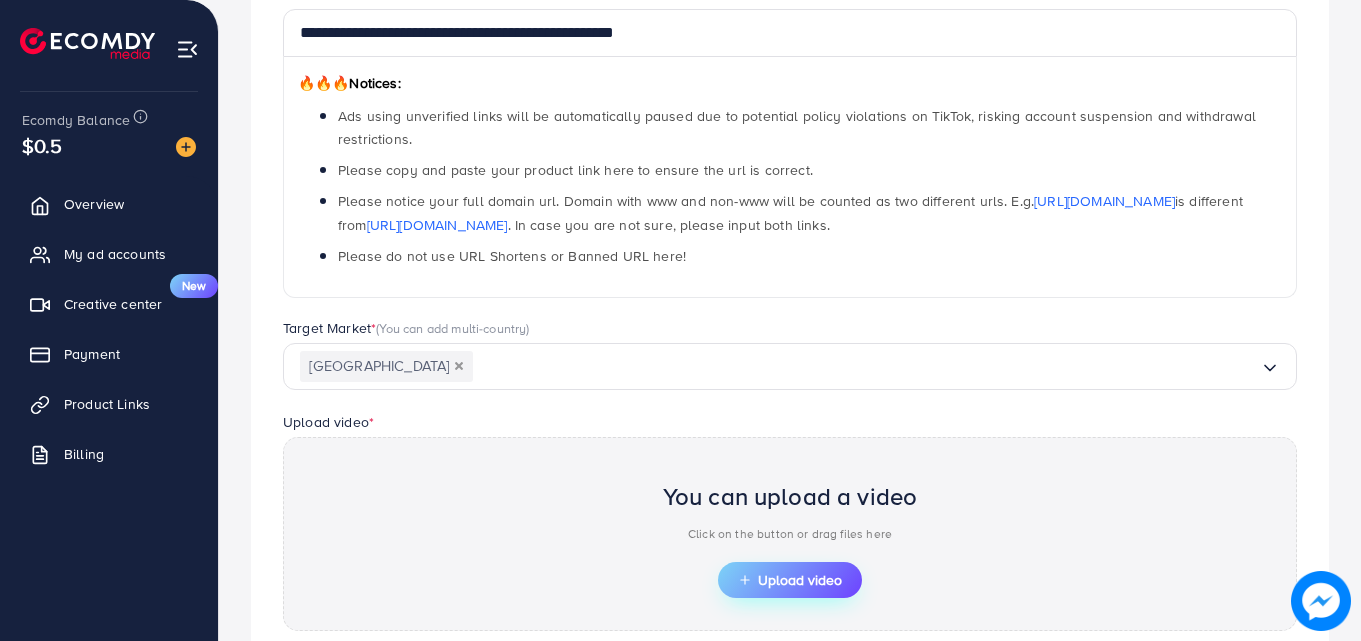 click 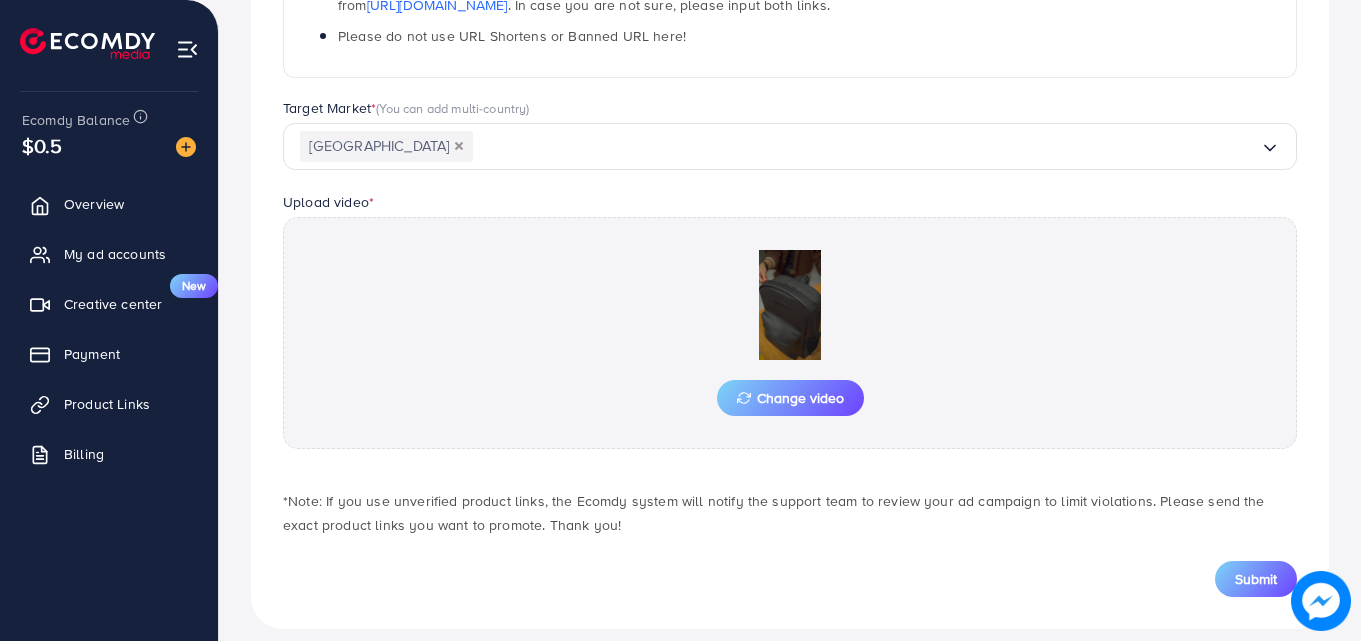 scroll, scrollTop: 520, scrollLeft: 0, axis: vertical 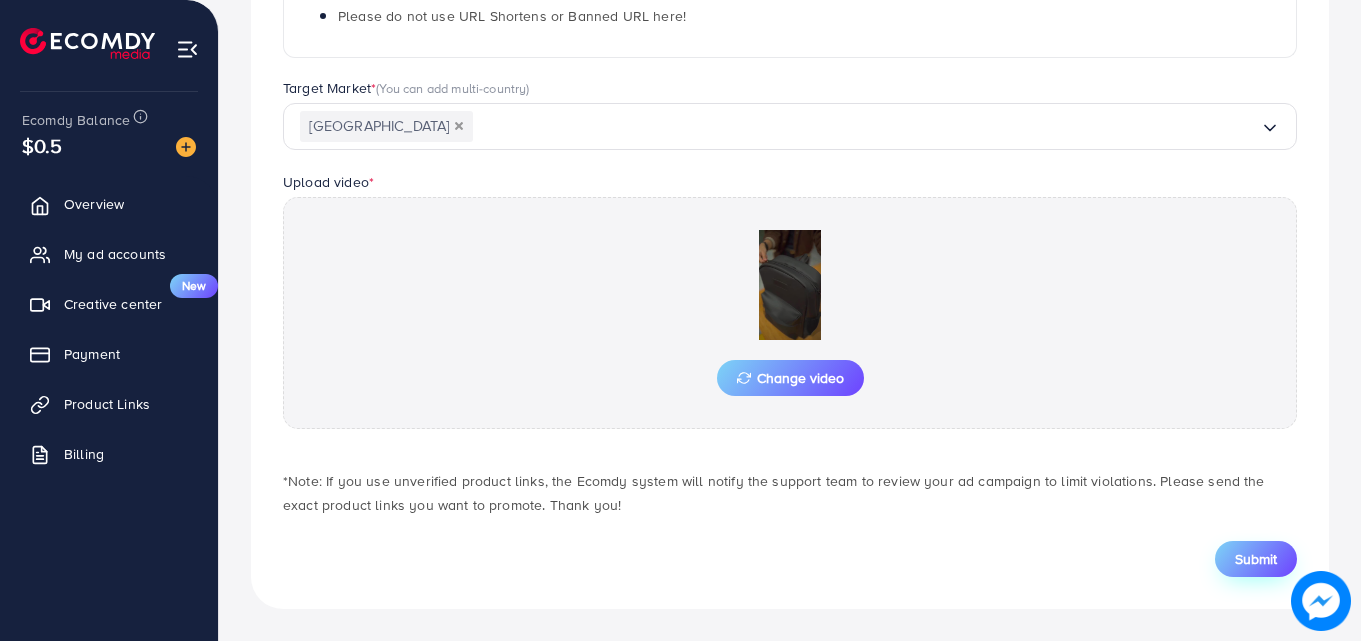 click on "Submit" at bounding box center (1256, 559) 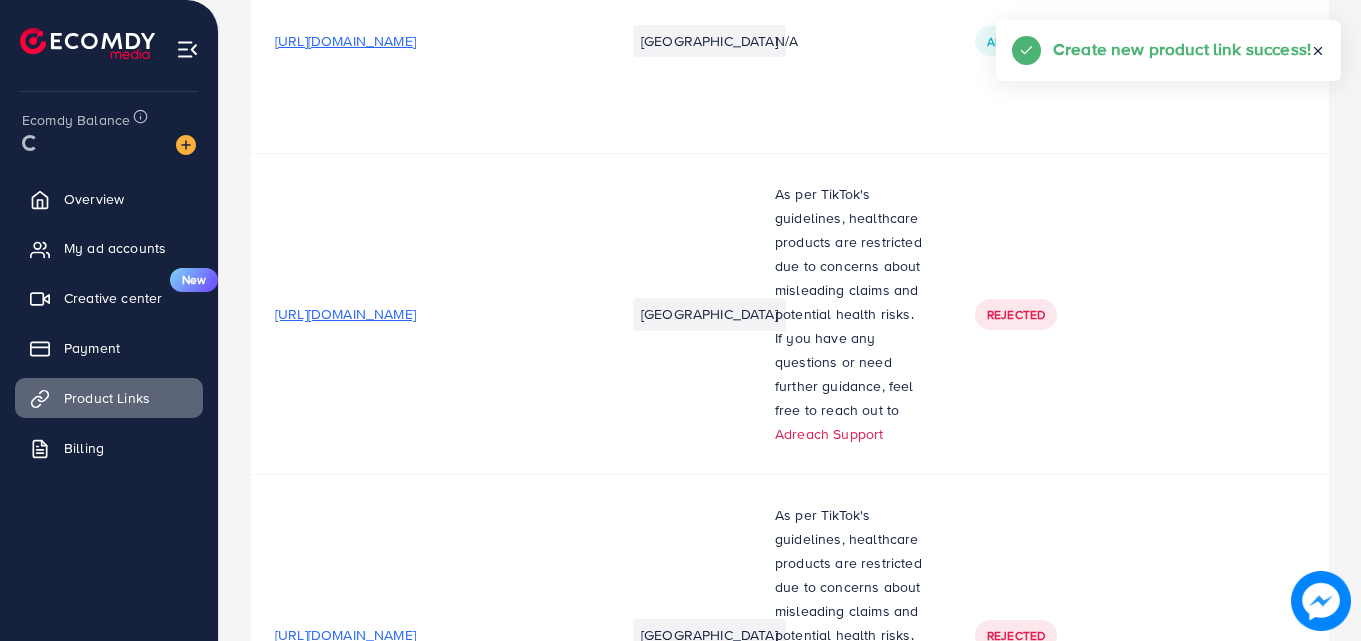 scroll, scrollTop: 0, scrollLeft: 0, axis: both 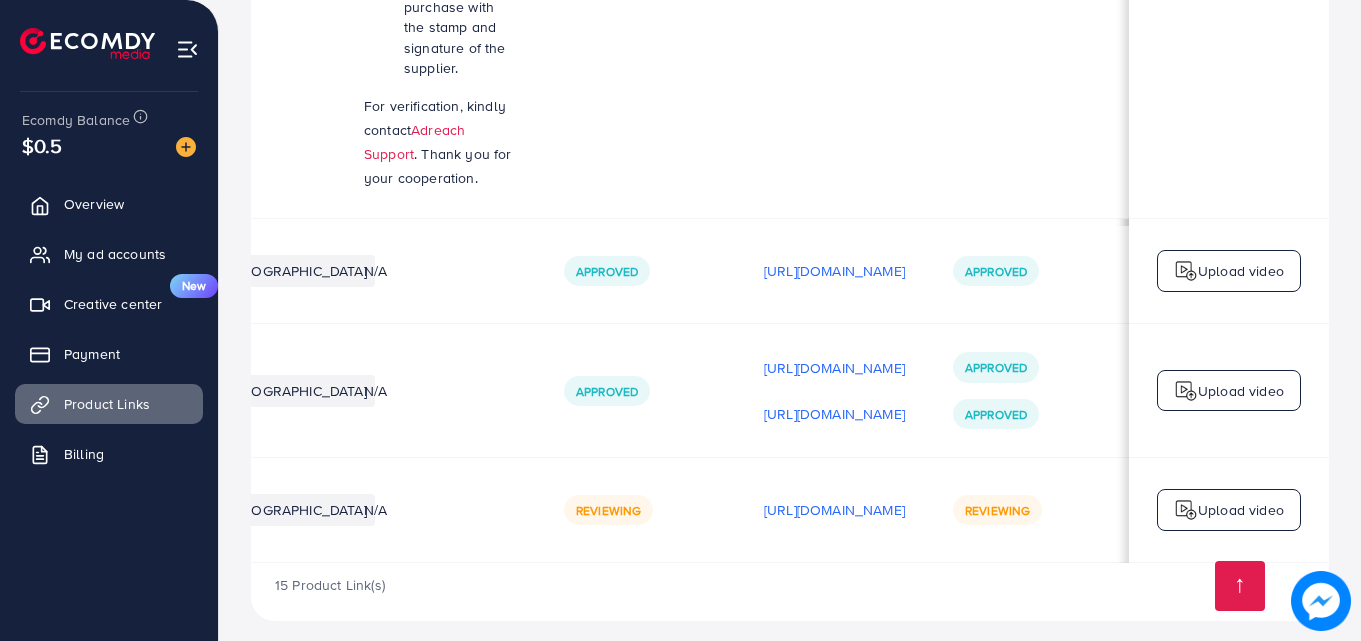 click on "Upload video" at bounding box center [1241, 510] 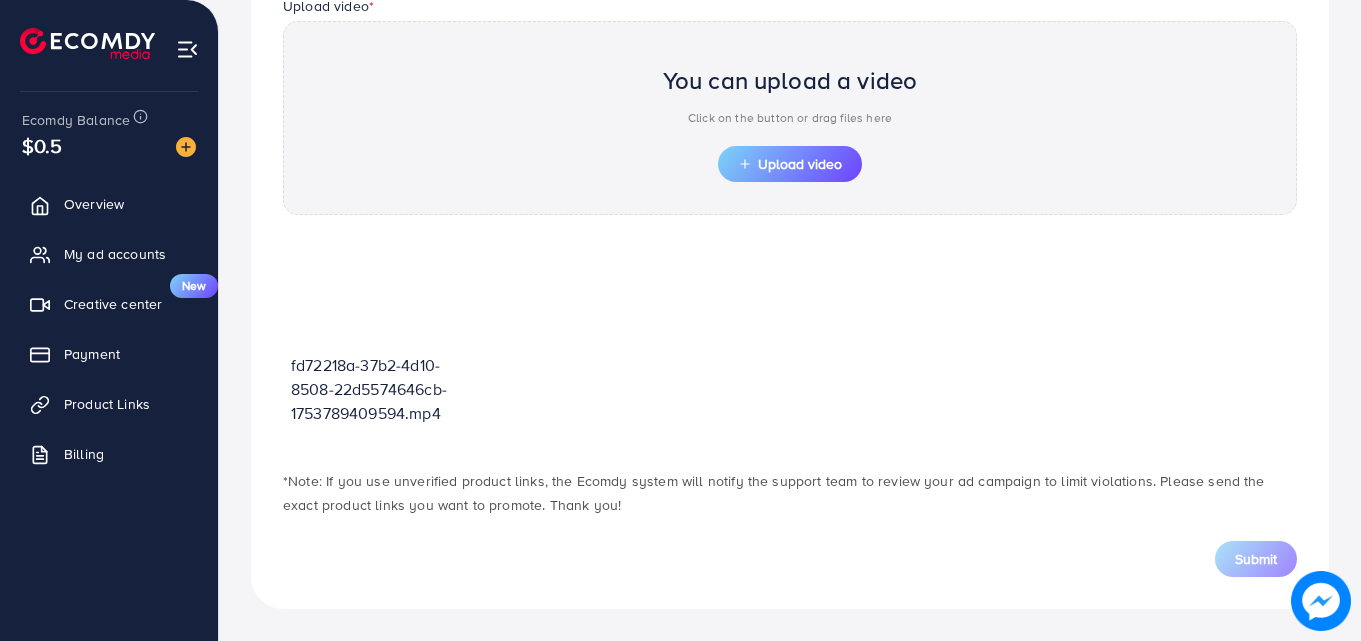scroll, scrollTop: 696, scrollLeft: 0, axis: vertical 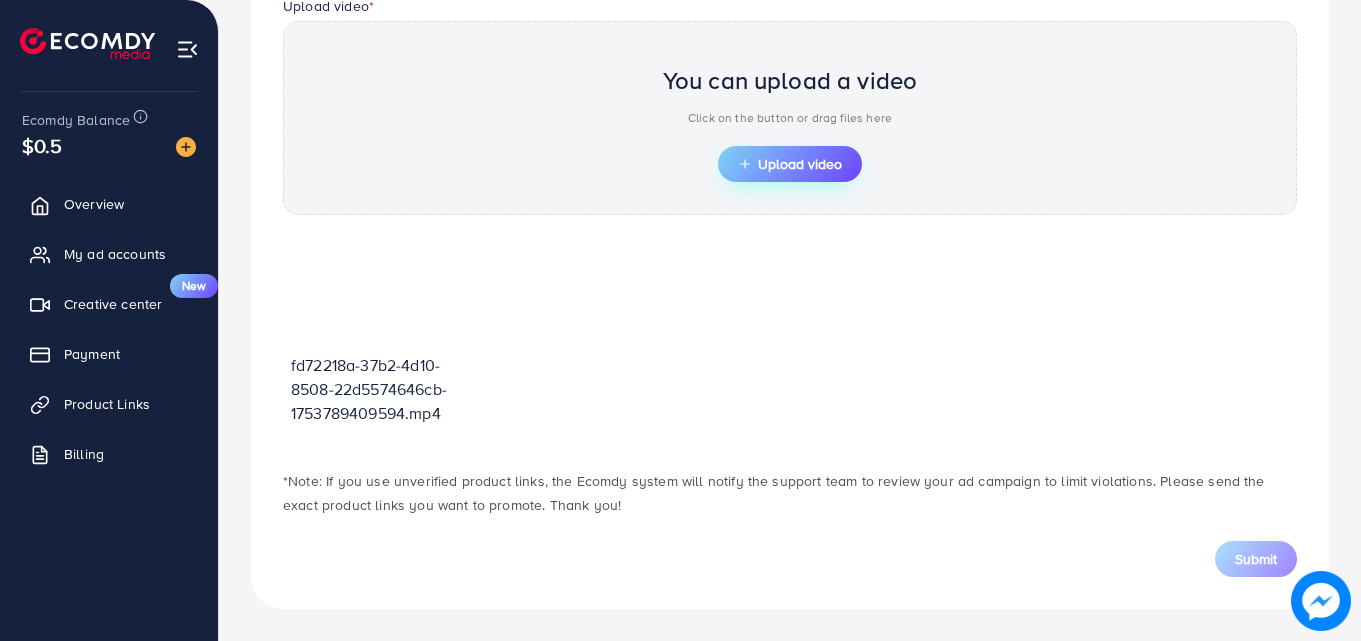 click on "Upload video" at bounding box center [790, 164] 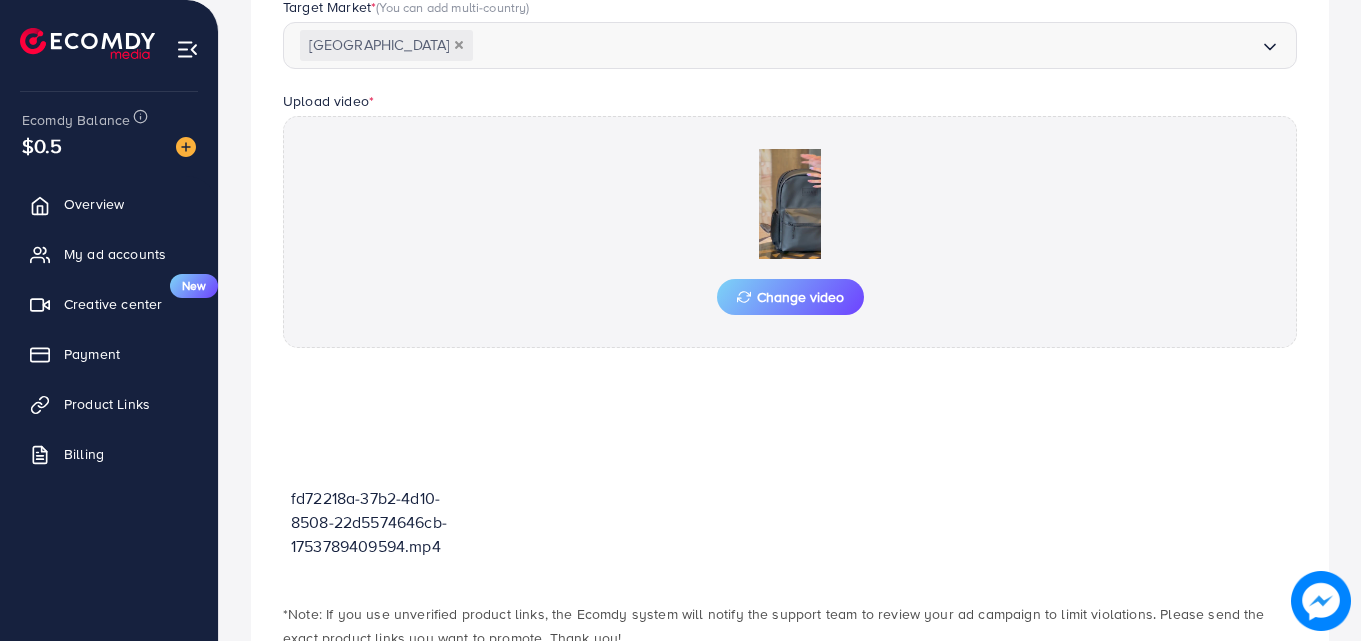 scroll, scrollTop: 696, scrollLeft: 0, axis: vertical 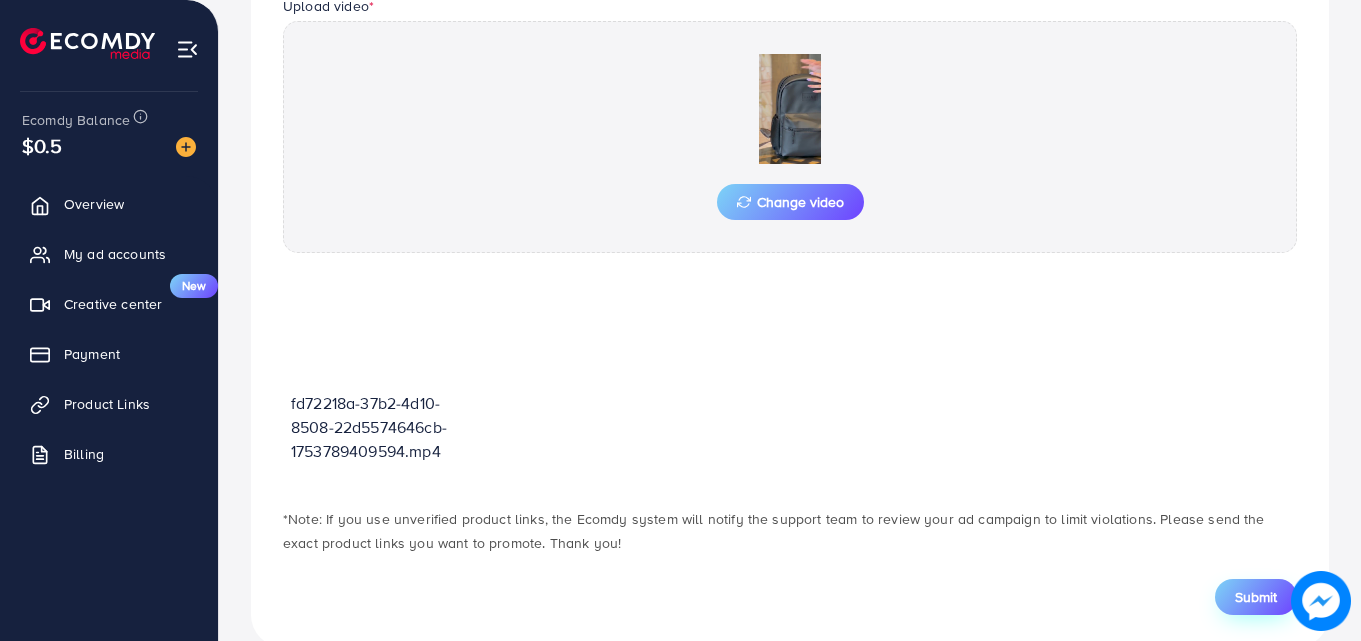 click on "Submit" at bounding box center (1256, 597) 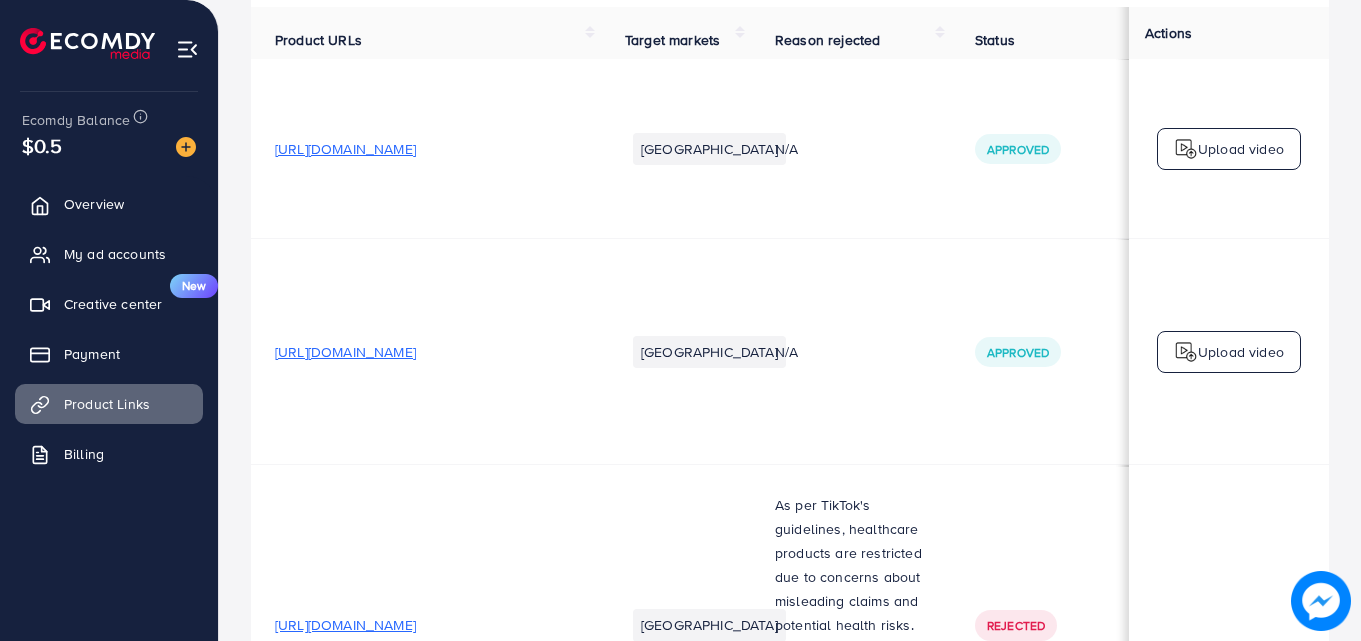 scroll, scrollTop: 0, scrollLeft: 0, axis: both 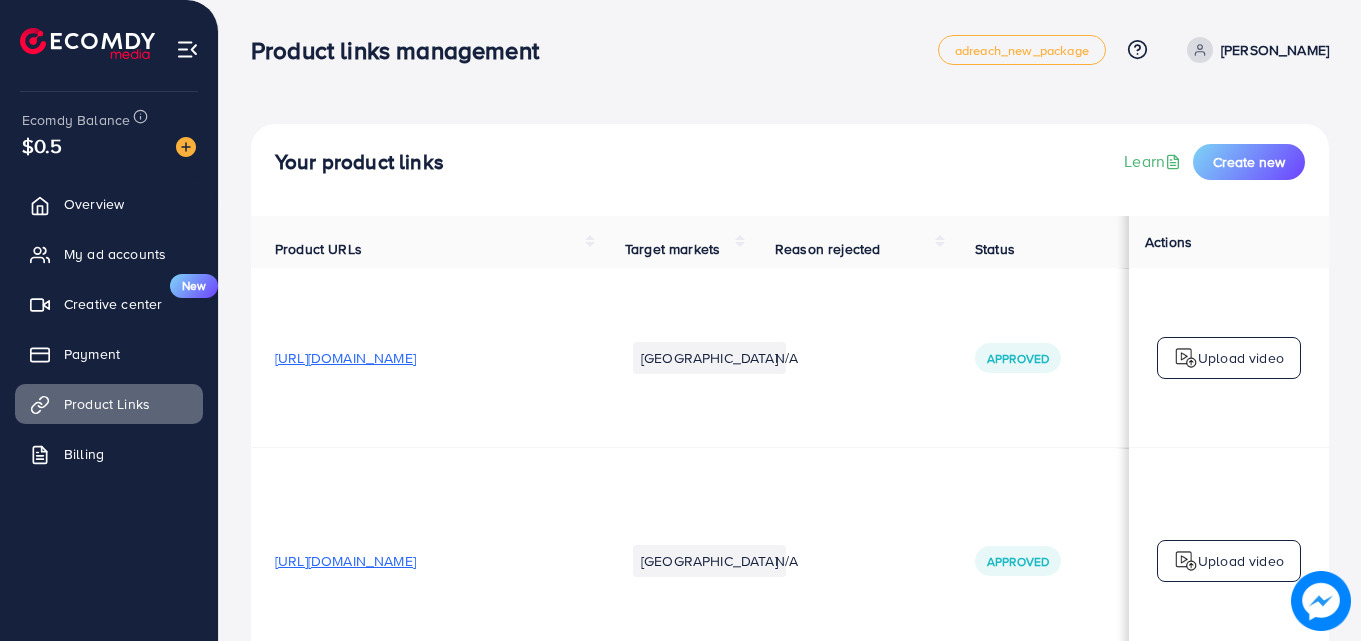 click on "Your product links   Learn   Create new" at bounding box center (790, 170) 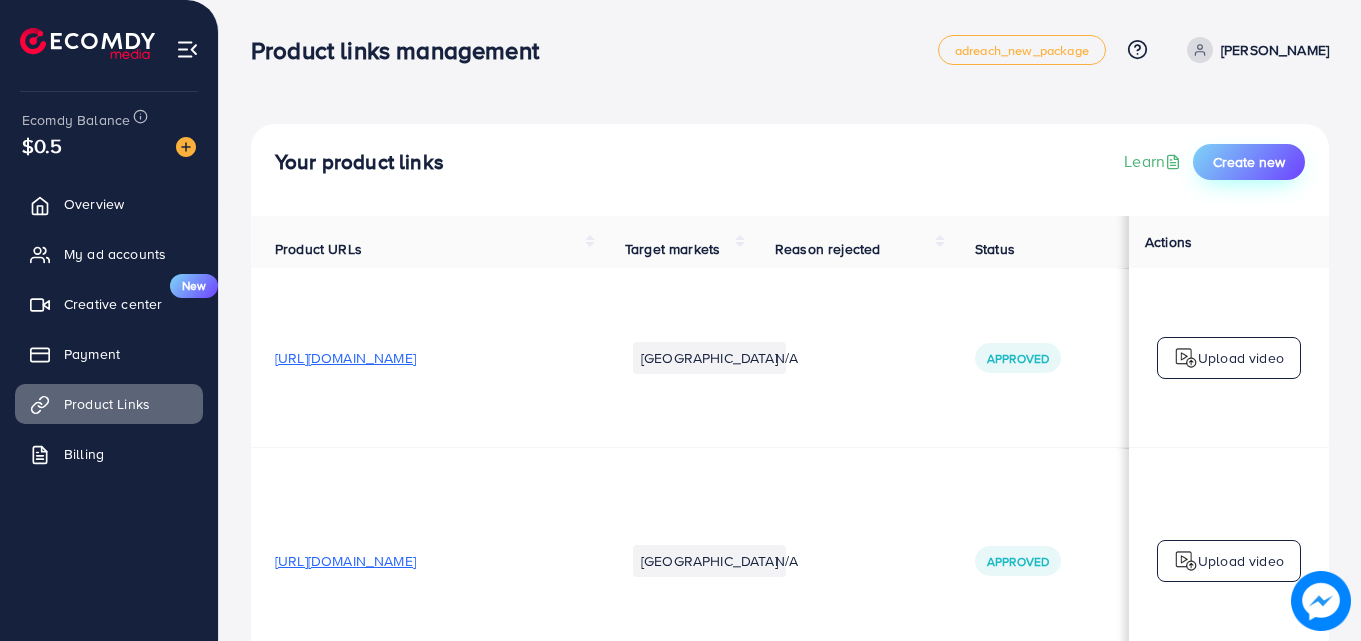 click on "Create new" at bounding box center (1249, 162) 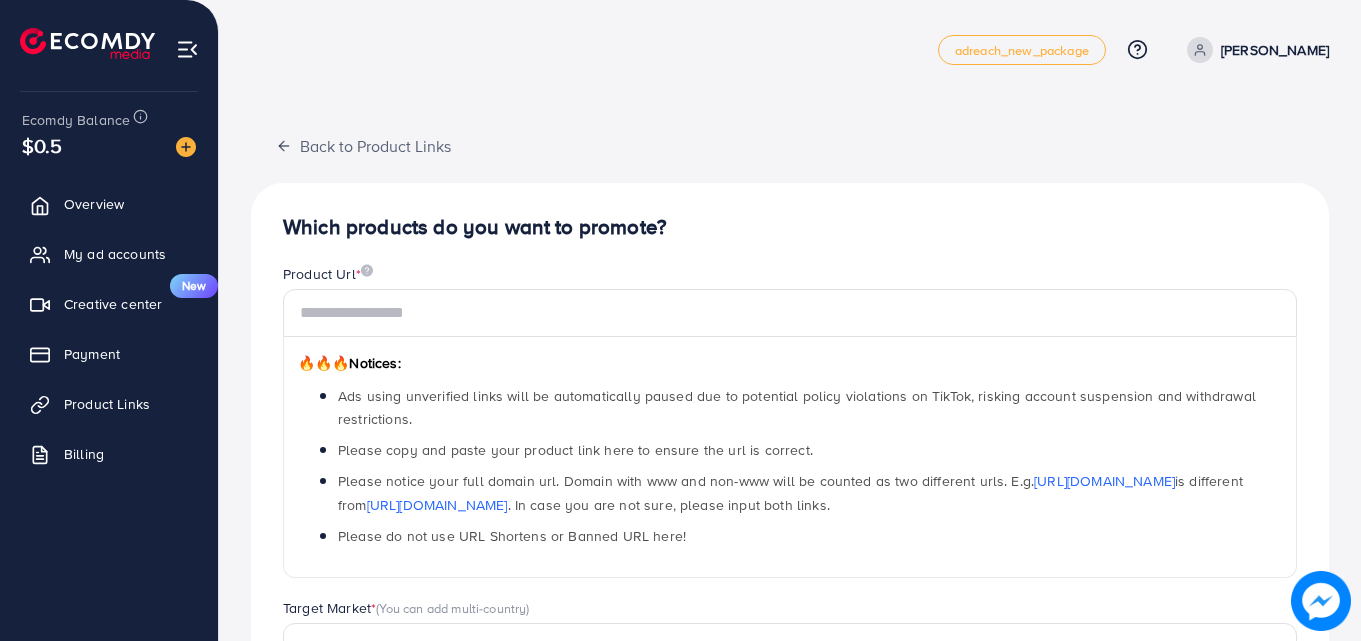 click on "Back to Product Links   Which products do you want to promote?   Product Url  *  🔥🔥🔥  Notices: Ads using unverified links will be automatically paused due to potential policy violations on TikTok, risking account suspension and withdrawal restrictions. Please copy and paste your product link here to ensure the url is correct. Please notice your full domain url. Domain with www and non-www will be counted as two different urls. E.g.  [URL][DOMAIN_NAME]  is different from  [URL][DOMAIN_NAME] . In case you are not sure, please input both links. Please do not use URL Shortens or Banned URL here!  Target Market  *  (You can add multi-country)           Loading...      Upload video  *  You can upload a video   Click on the button or drag files here   Upload video   *Note: If you use unverified product links, the Ecomdy system will notify the support team to review your ad campaign to limit violations. Please send the exact product links you want to promote. Thank you!   Submit" at bounding box center (790, 607) 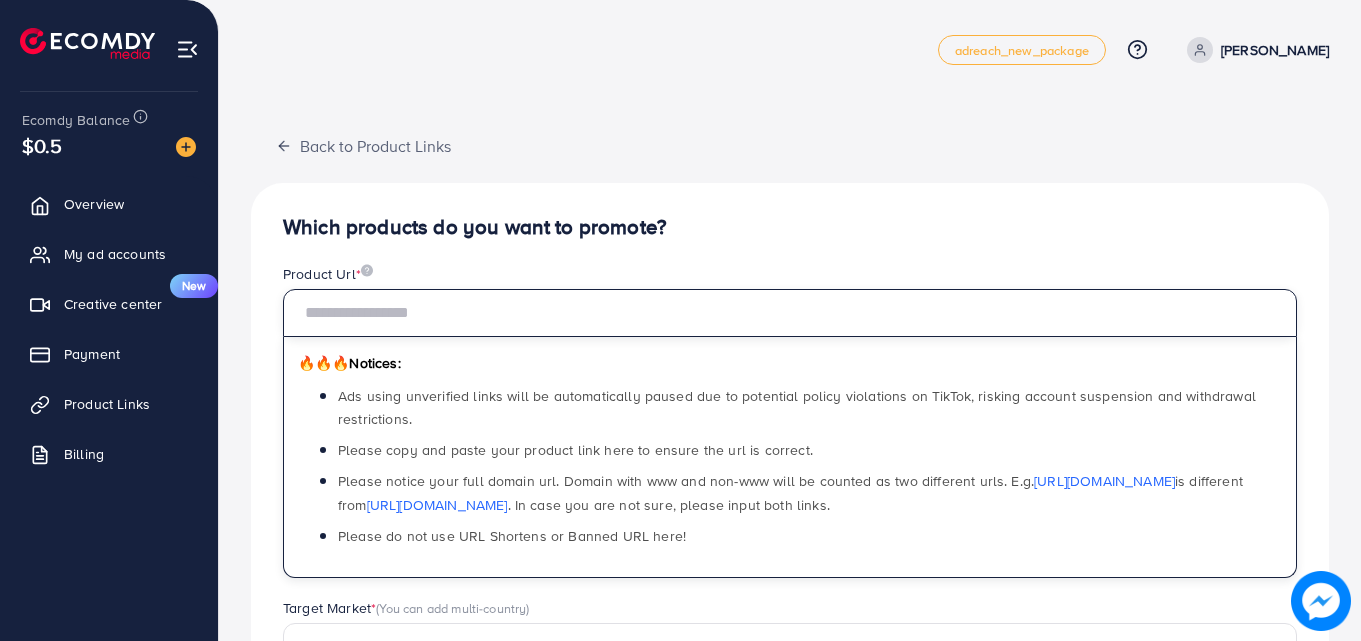 click at bounding box center (790, 313) 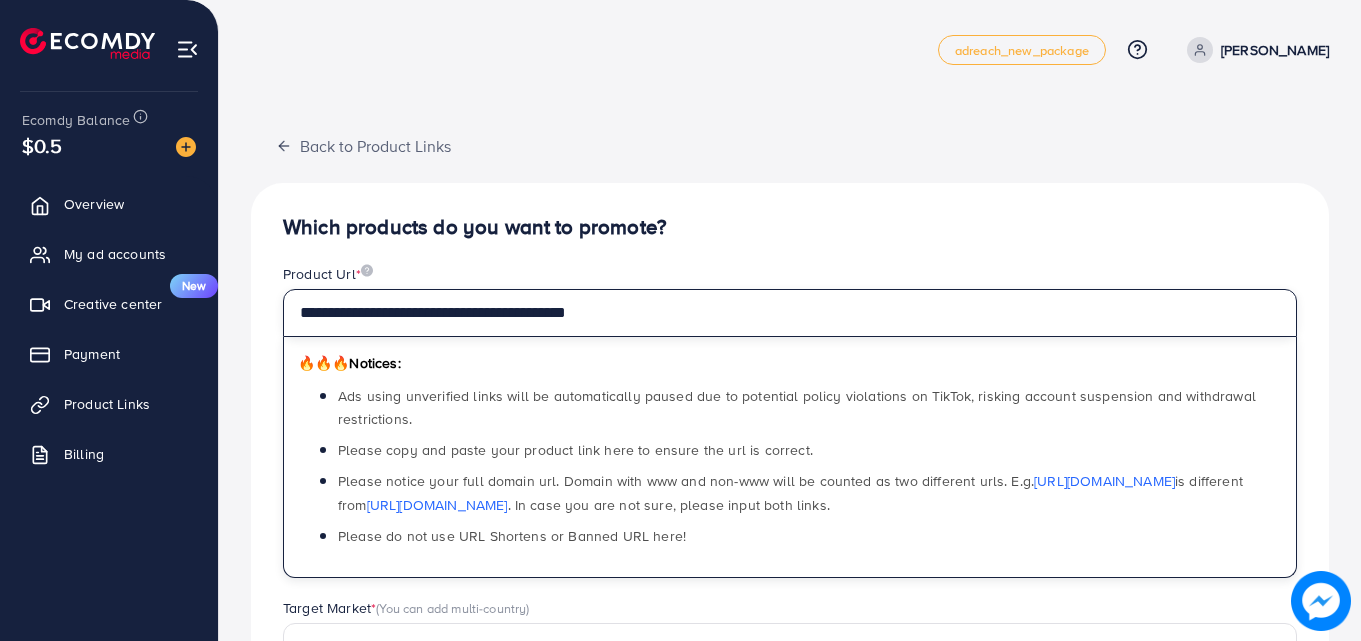 type on "**********" 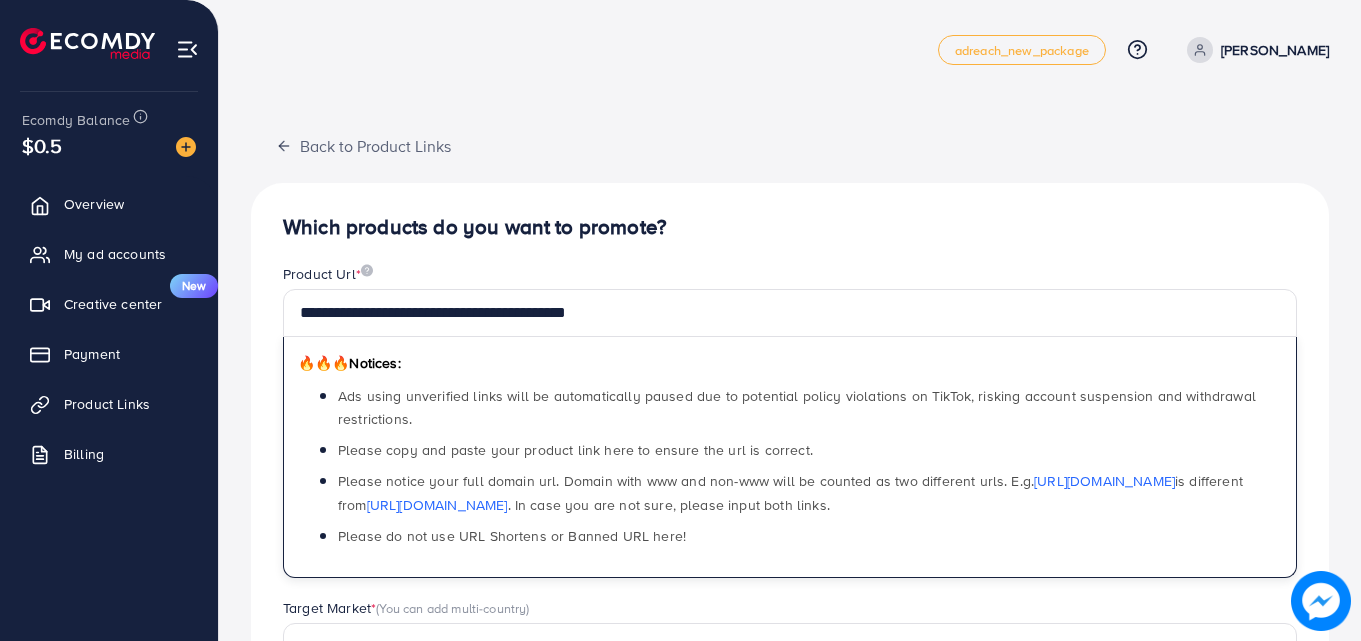 click on "Which products do you want to promote?" at bounding box center [790, 227] 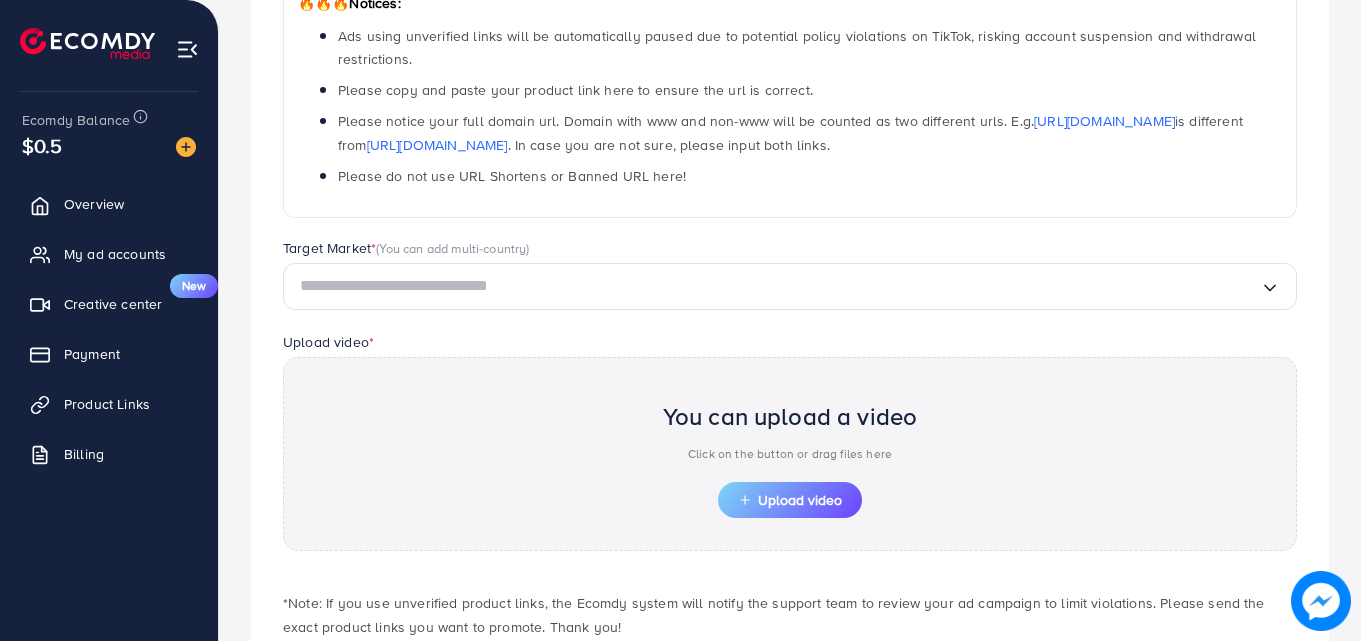 scroll, scrollTop: 373, scrollLeft: 0, axis: vertical 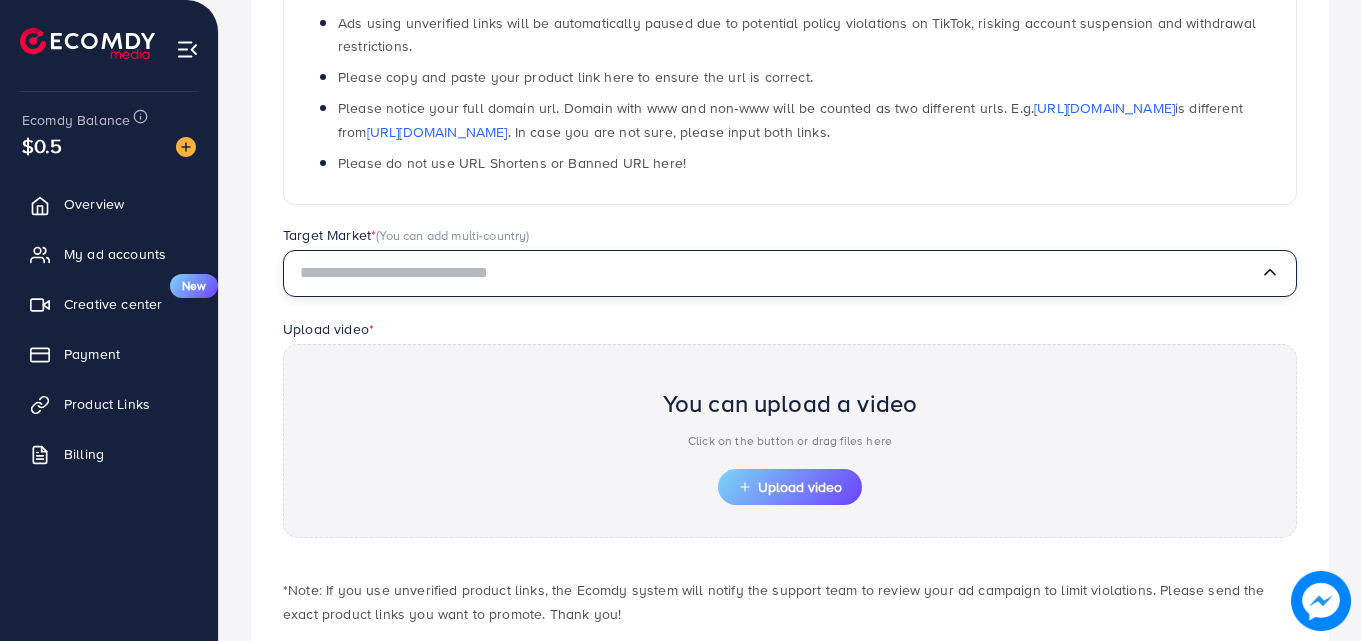 click at bounding box center (780, 273) 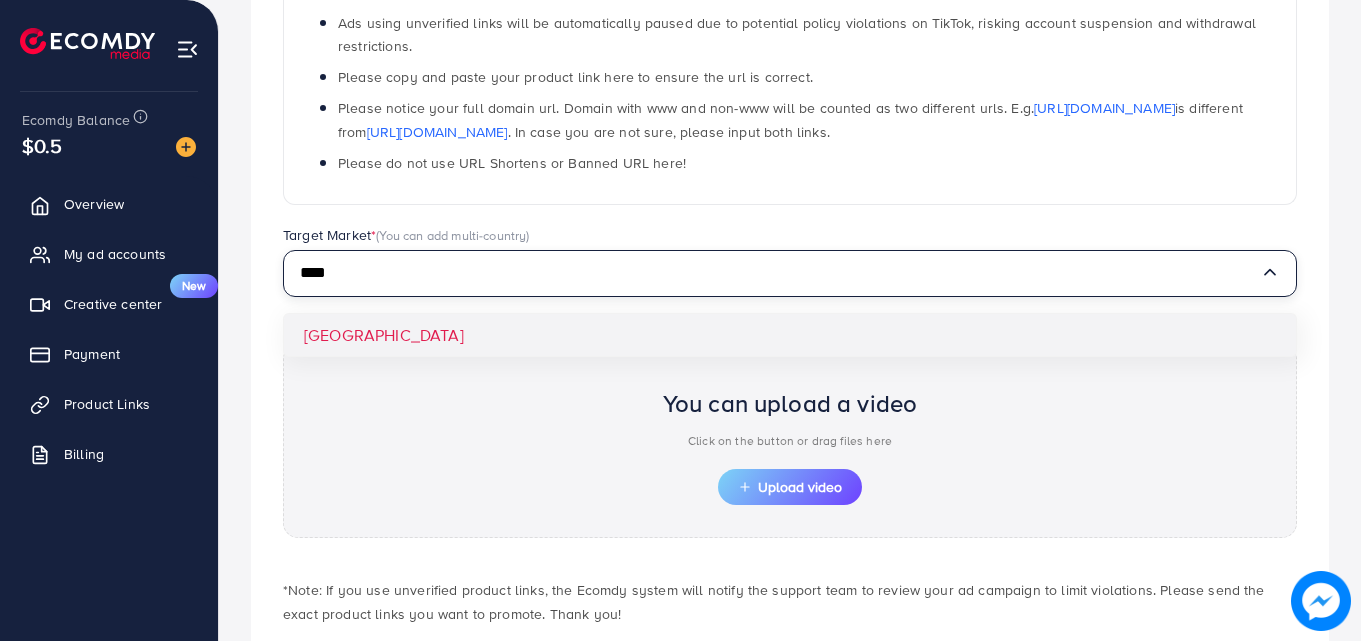 type on "****" 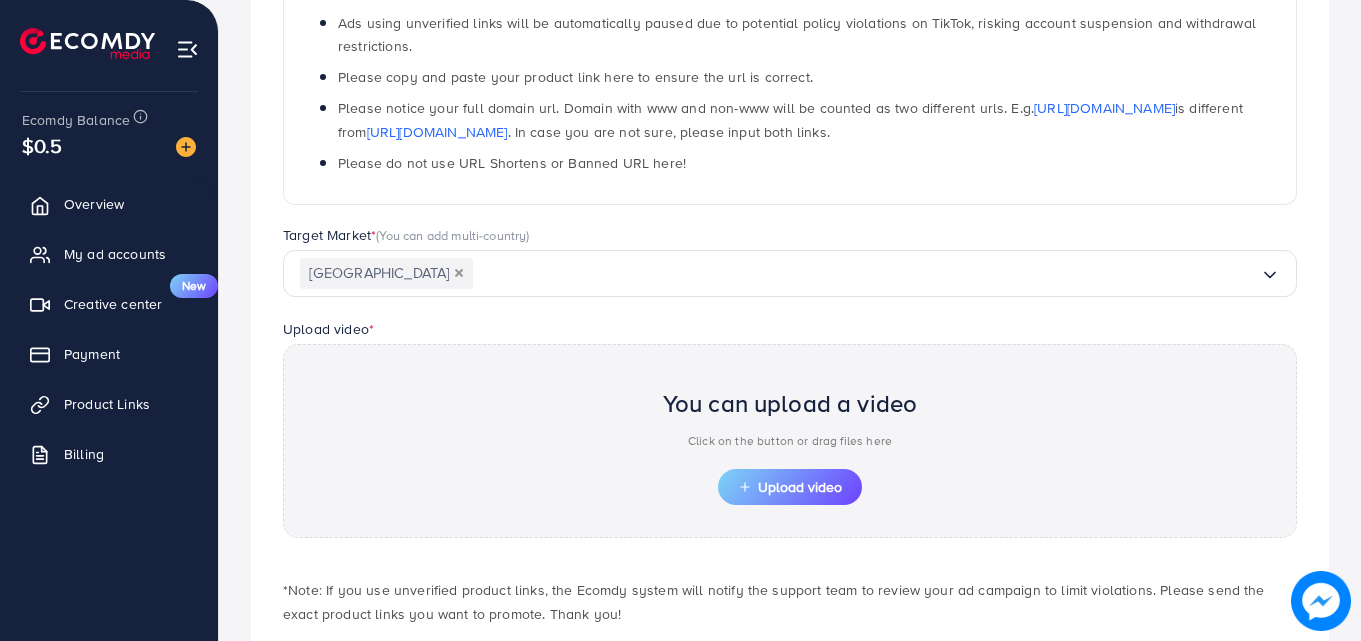 click on "**********" at bounding box center [790, 264] 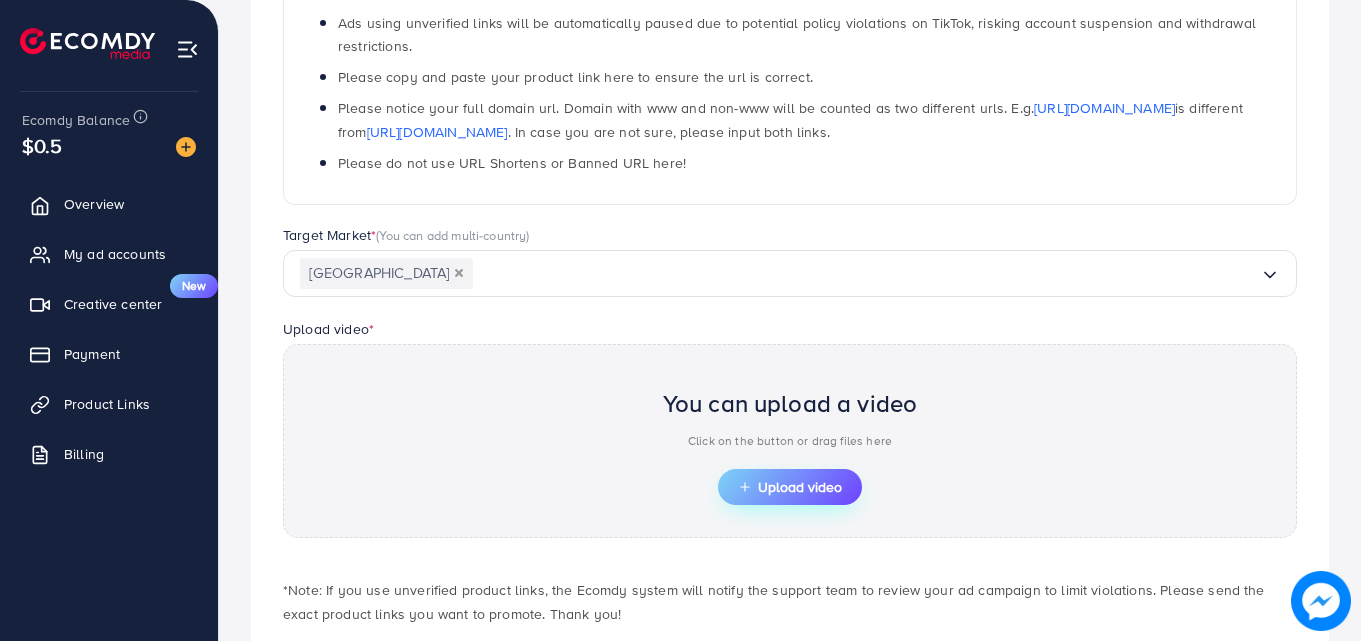 click on "Upload video" at bounding box center [790, 487] 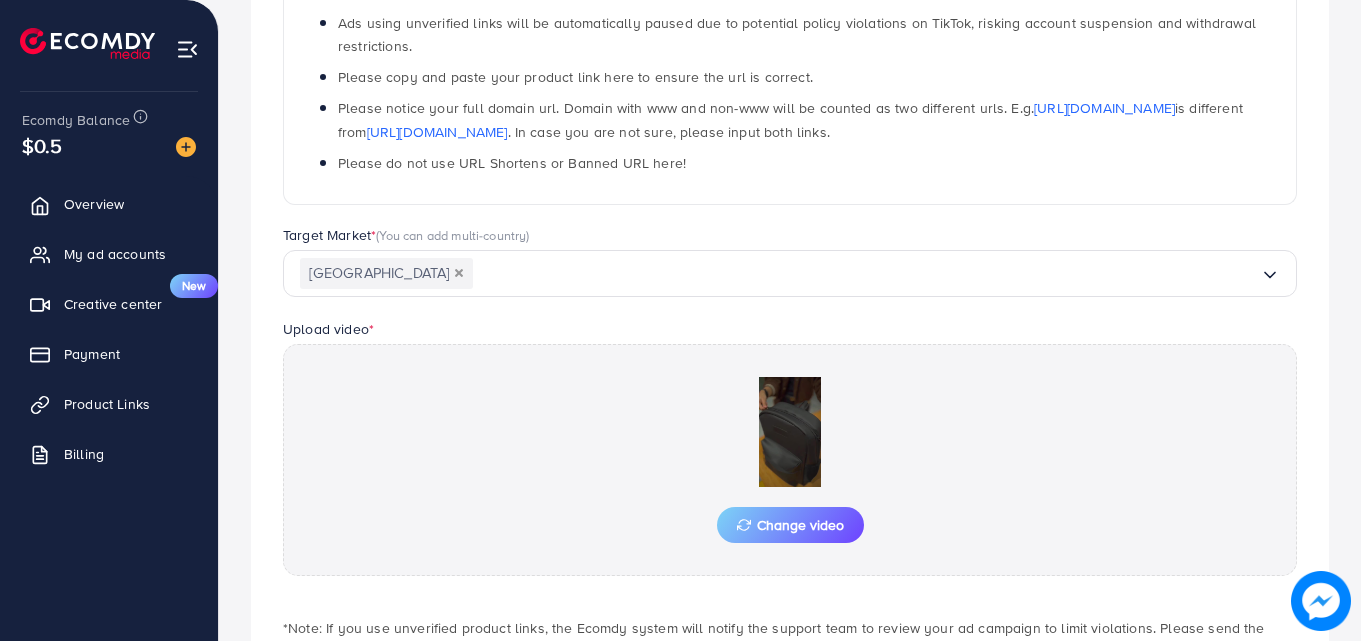scroll, scrollTop: 520, scrollLeft: 0, axis: vertical 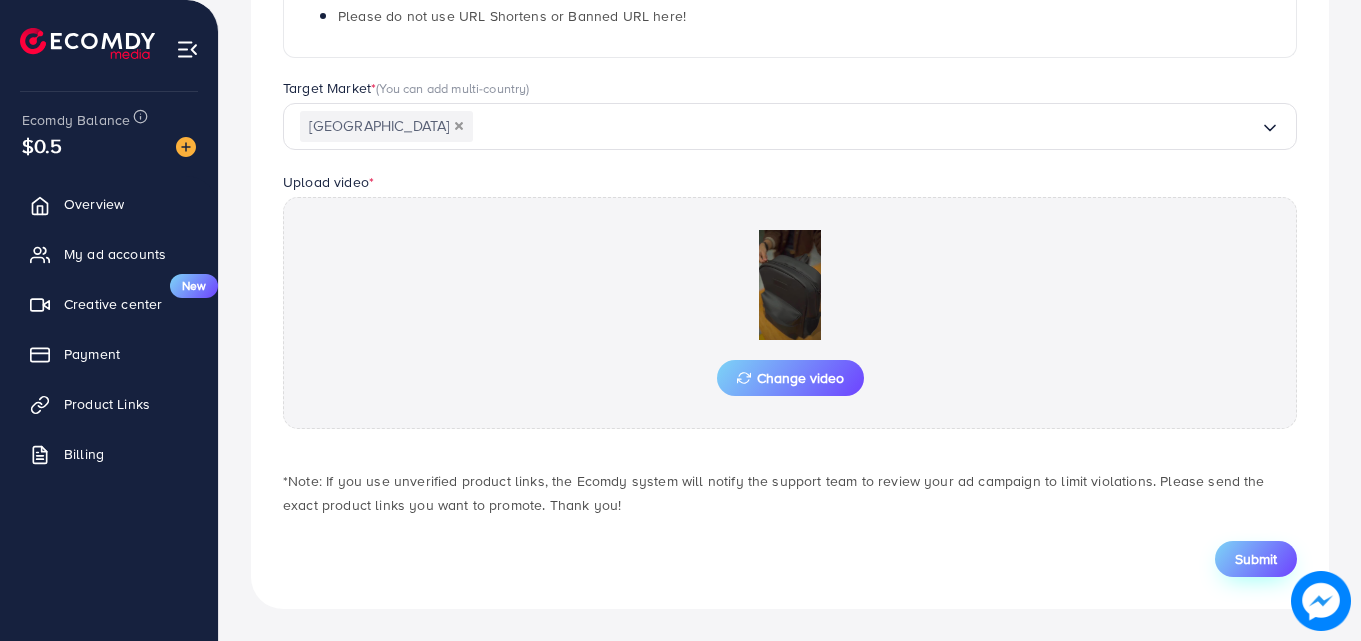 click on "Submit" at bounding box center [1256, 559] 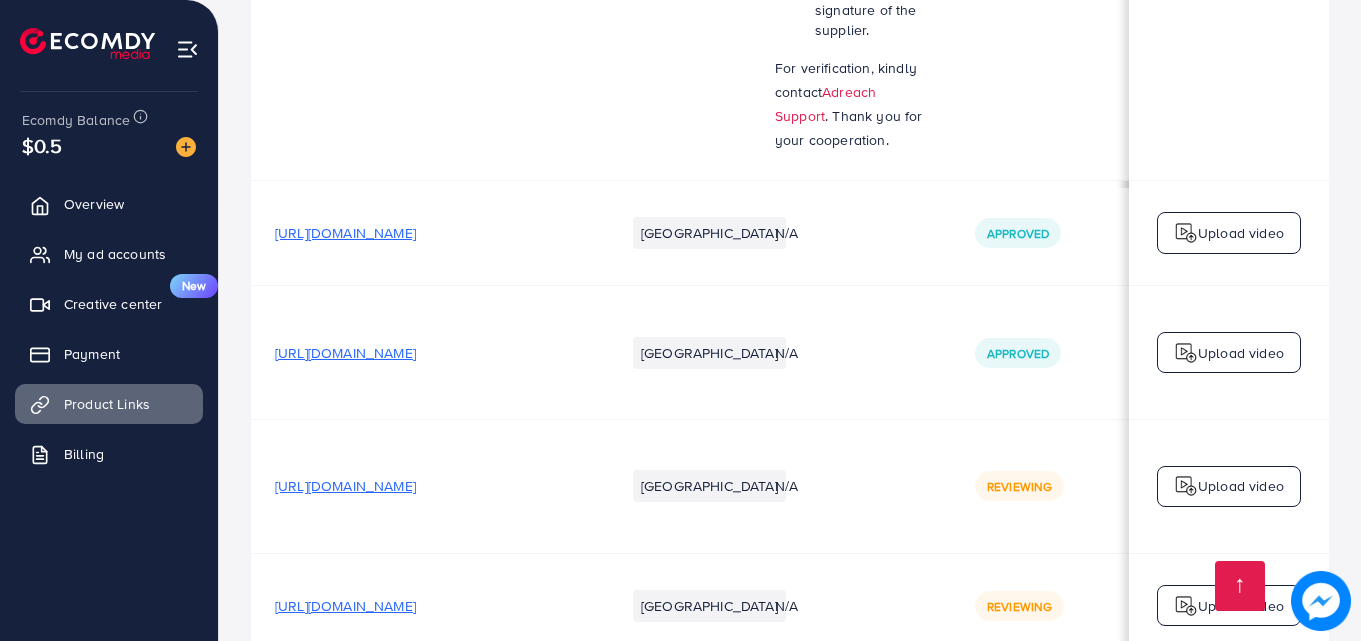 scroll, scrollTop: 3846, scrollLeft: 0, axis: vertical 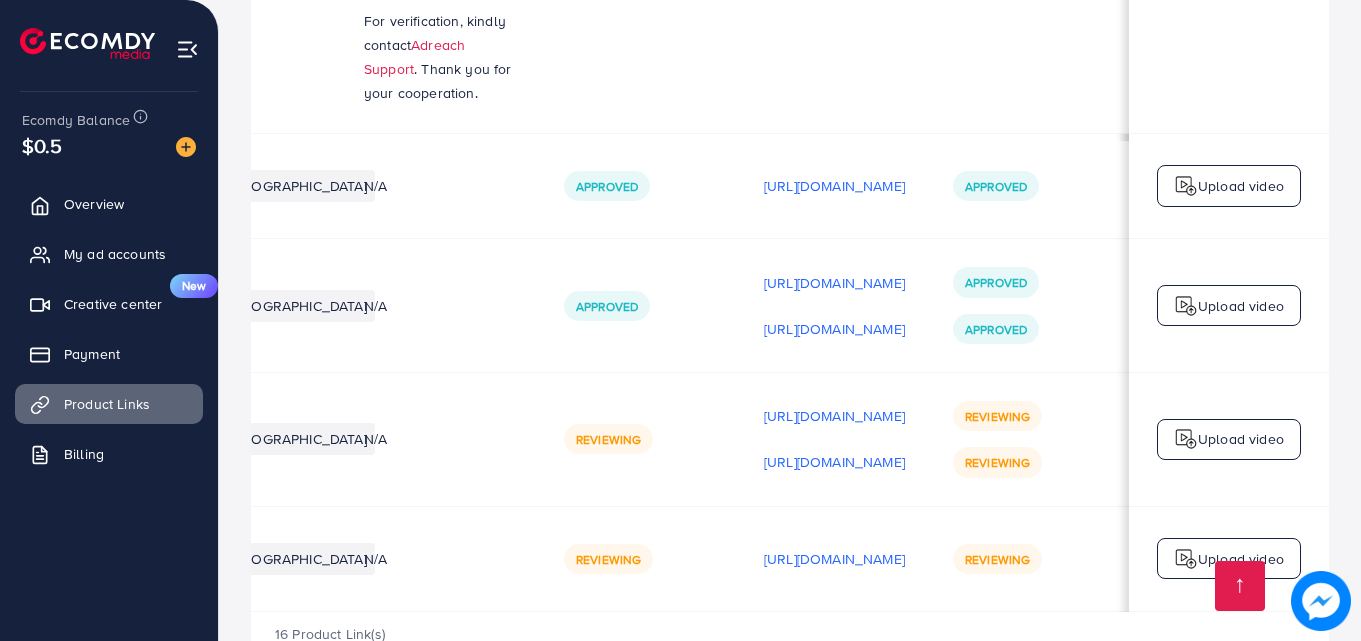 click on "Upload video" at bounding box center [1241, 559] 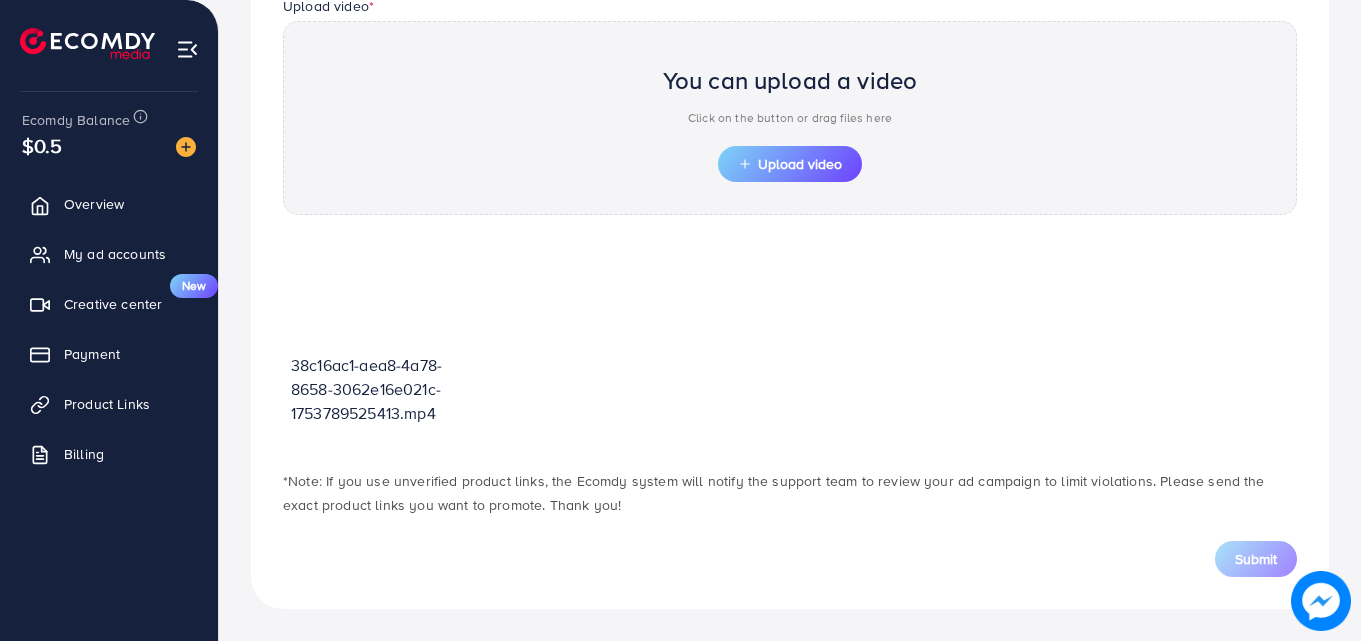 scroll, scrollTop: 696, scrollLeft: 0, axis: vertical 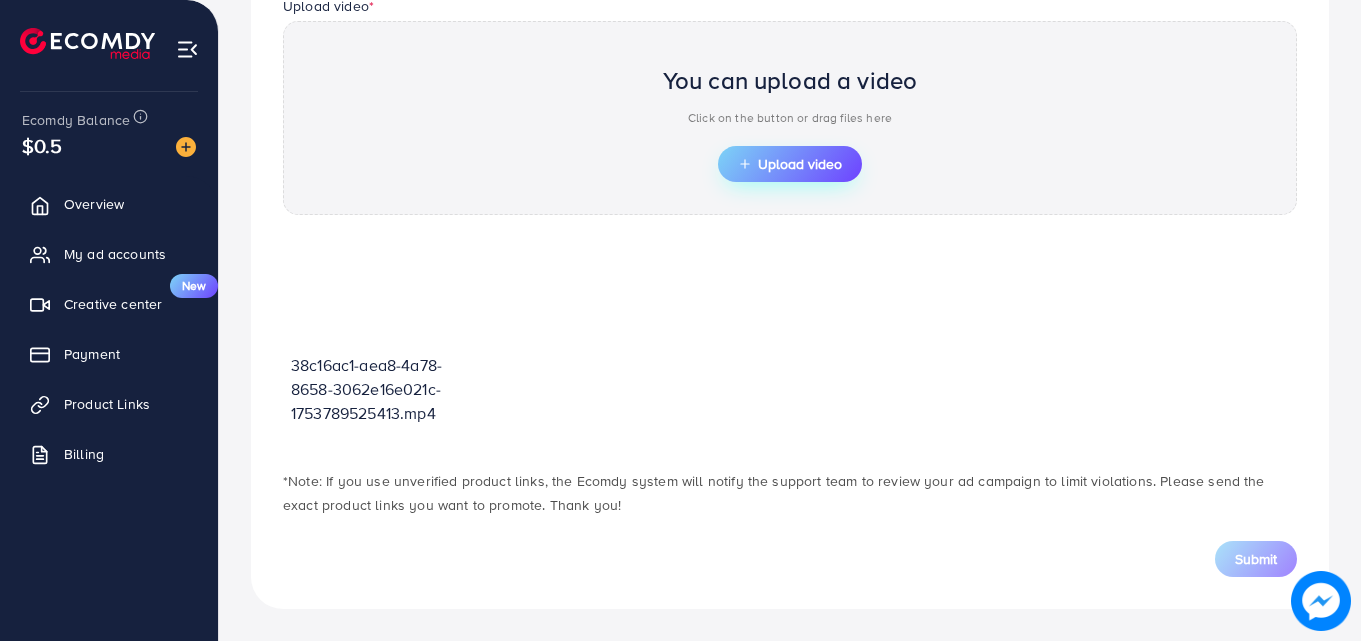click on "Upload video" at bounding box center (790, 164) 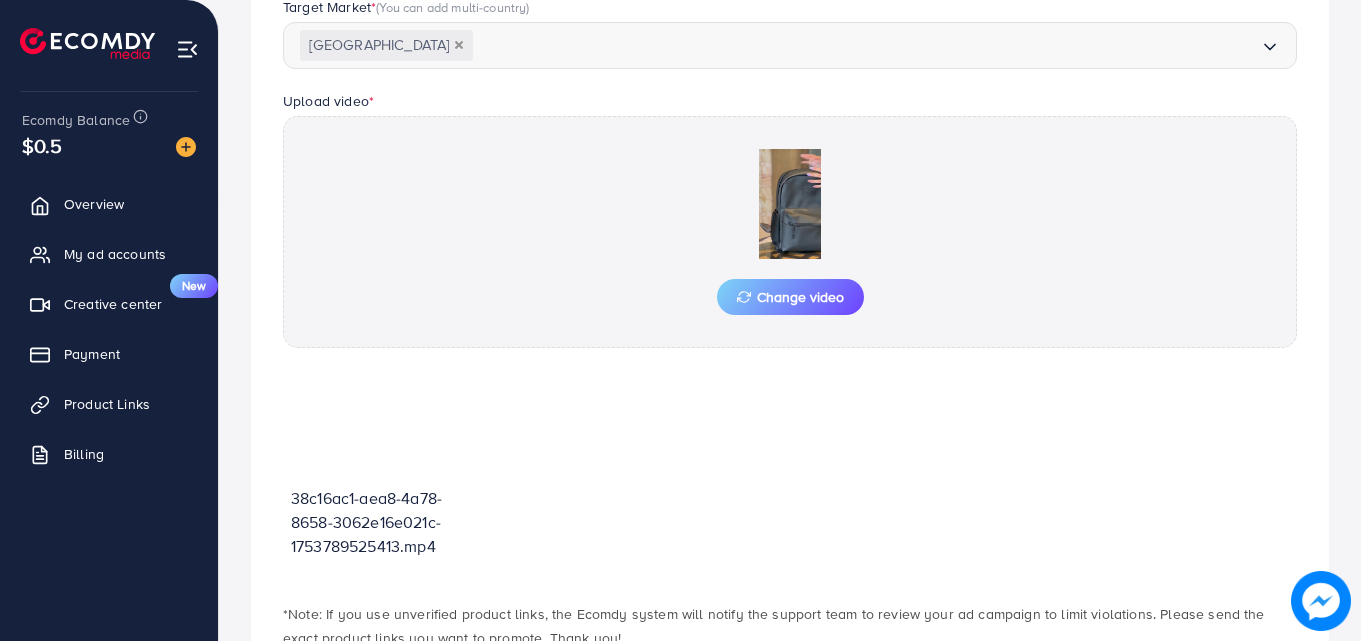 scroll, scrollTop: 696, scrollLeft: 0, axis: vertical 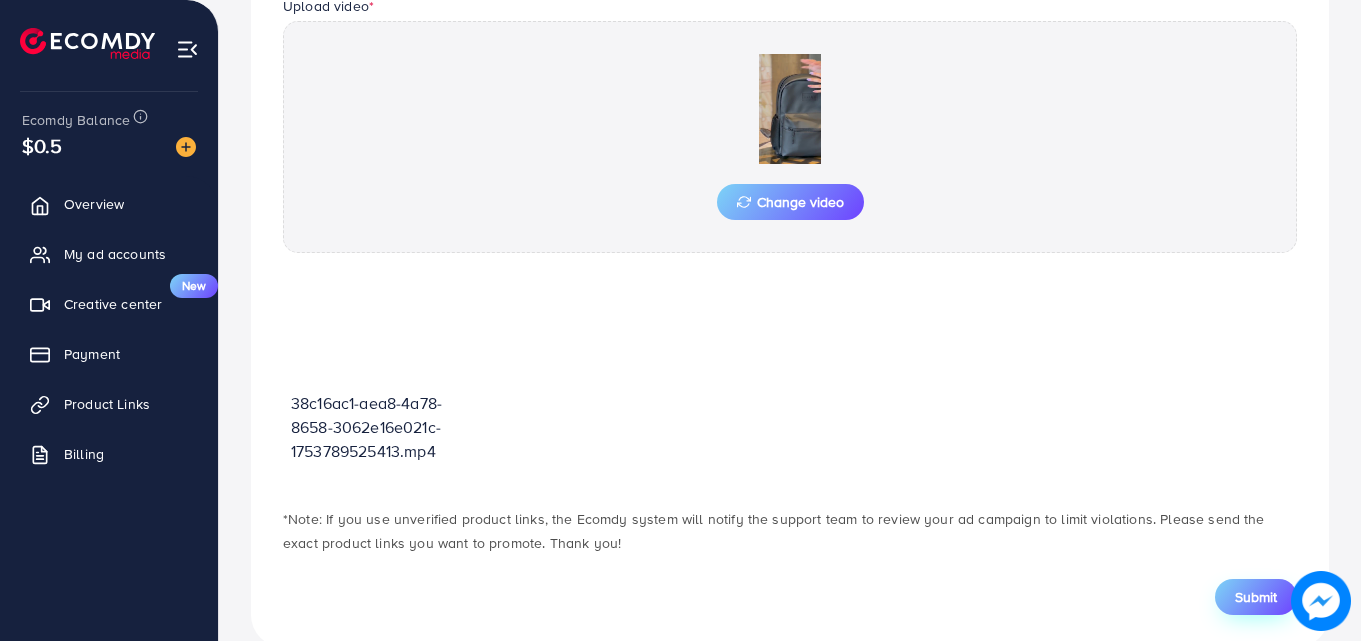 click on "Submit" at bounding box center (1256, 597) 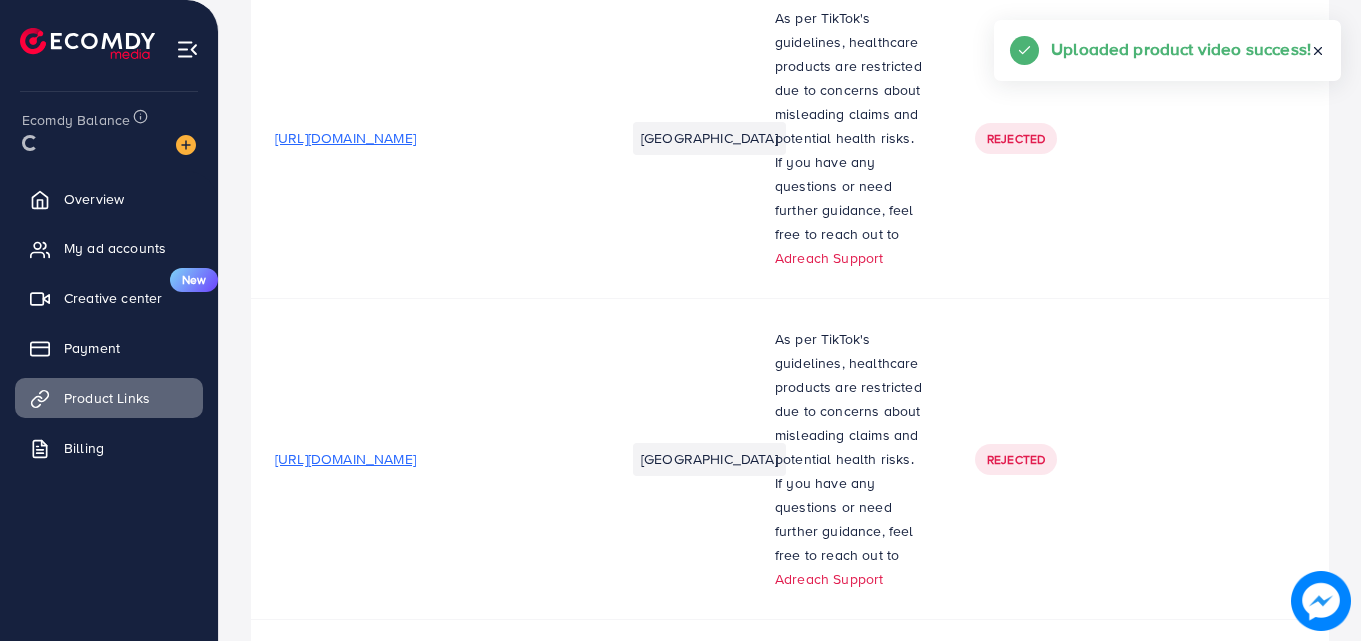 scroll, scrollTop: 0, scrollLeft: 0, axis: both 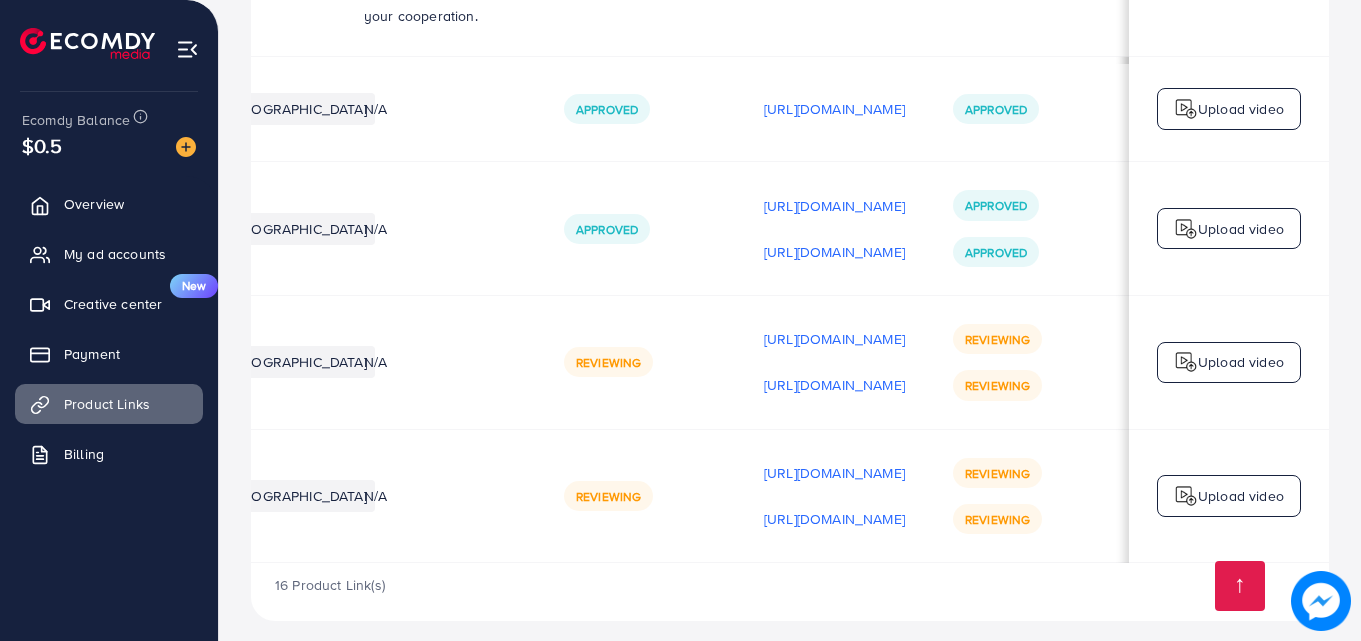 click on "Upload video" at bounding box center (1241, 496) 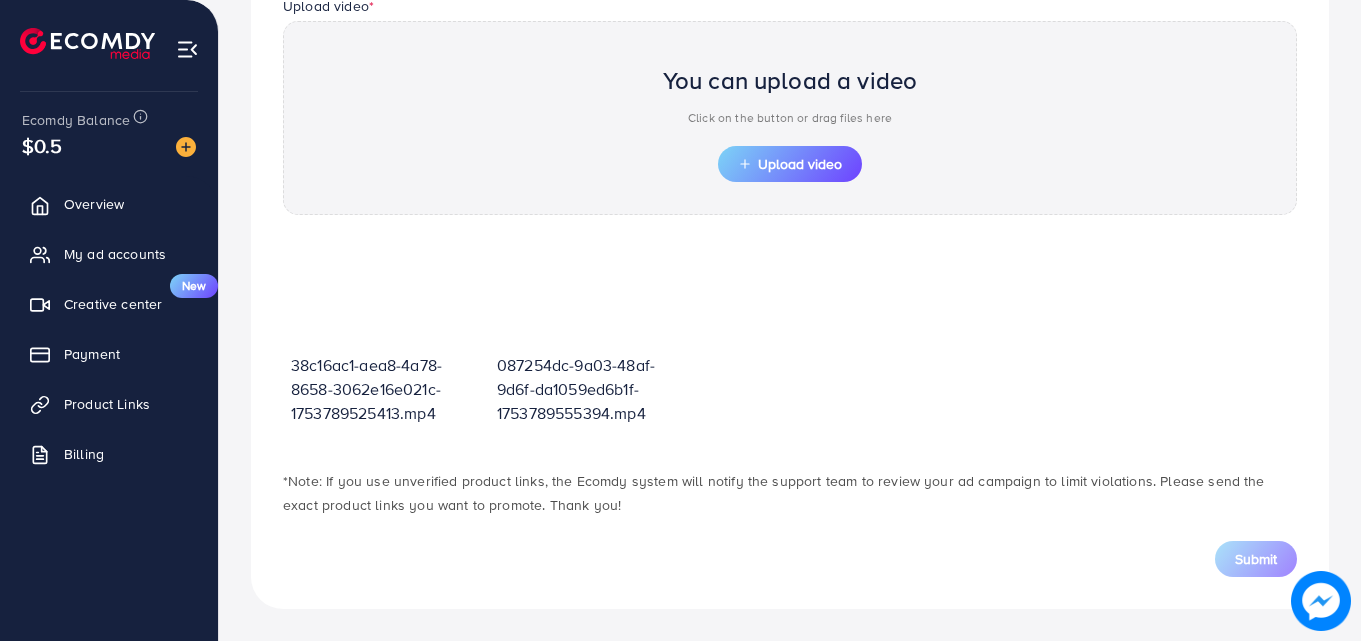 scroll, scrollTop: 696, scrollLeft: 0, axis: vertical 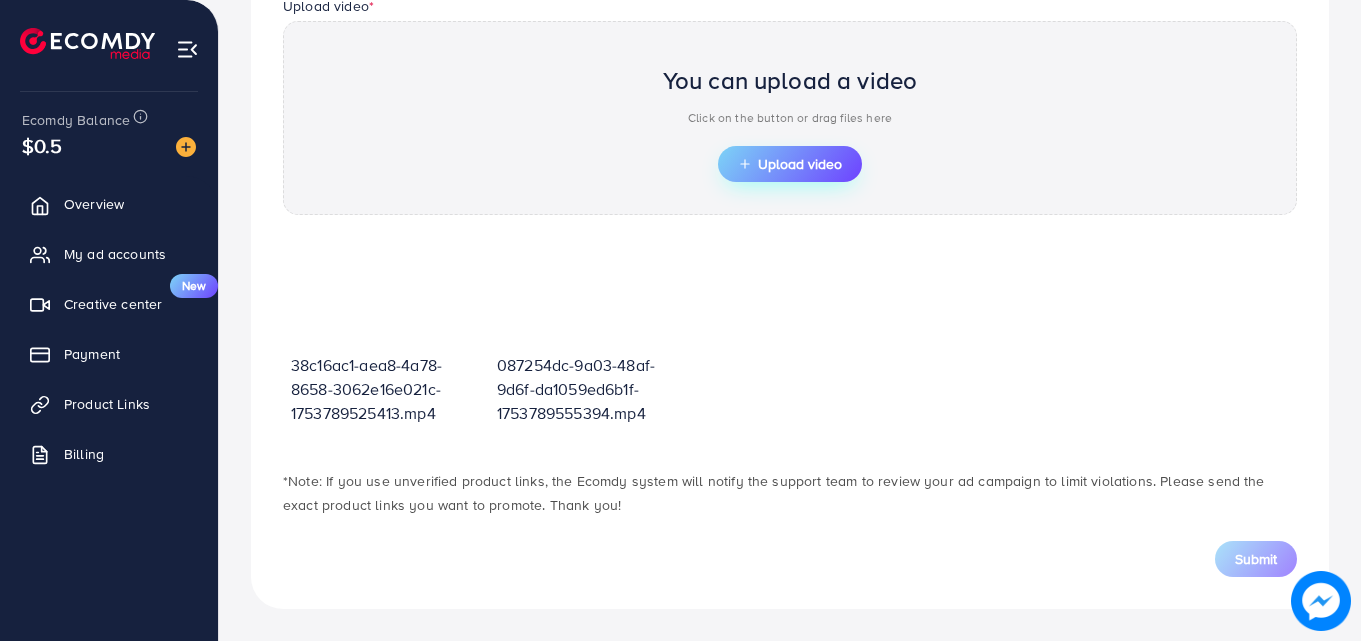 click on "Upload video" at bounding box center [790, 164] 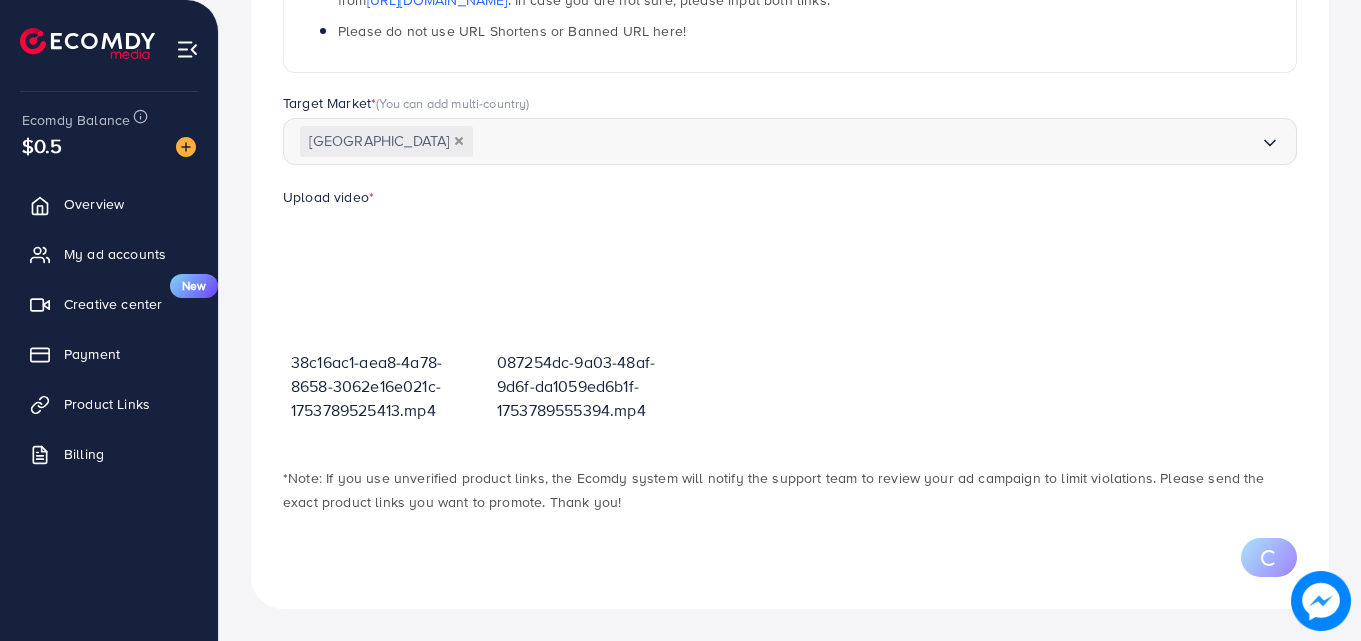 scroll, scrollTop: 601, scrollLeft: 0, axis: vertical 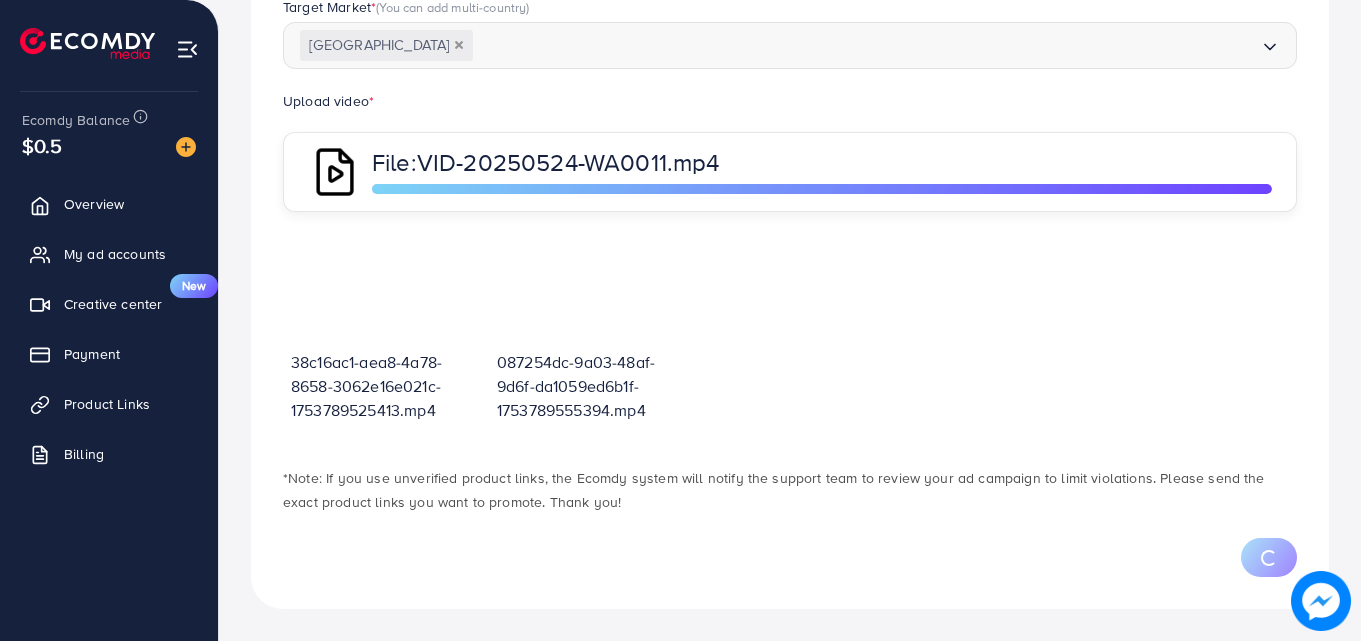 click at bounding box center [790, 557] 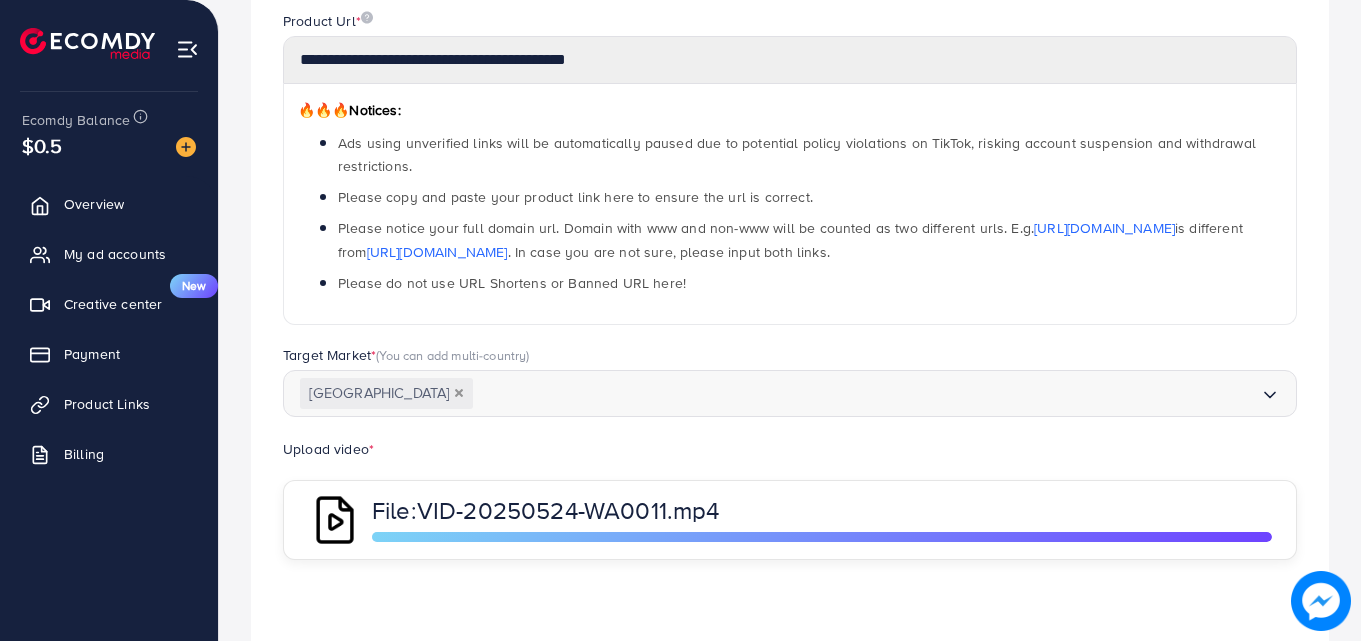 scroll, scrollTop: 601, scrollLeft: 0, axis: vertical 